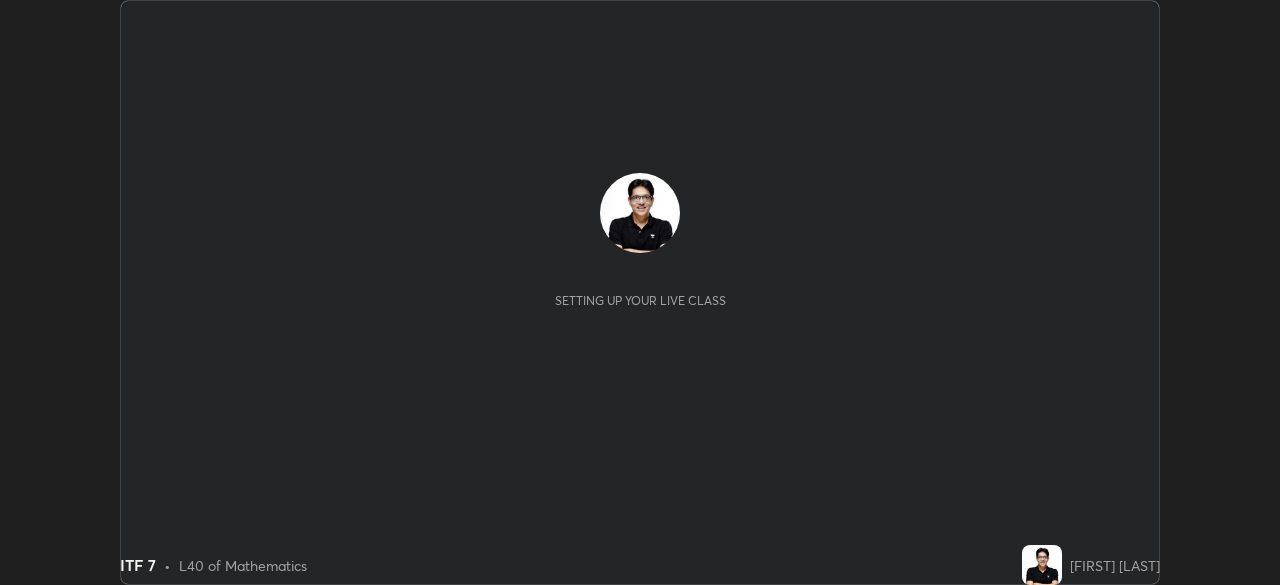 scroll, scrollTop: 0, scrollLeft: 0, axis: both 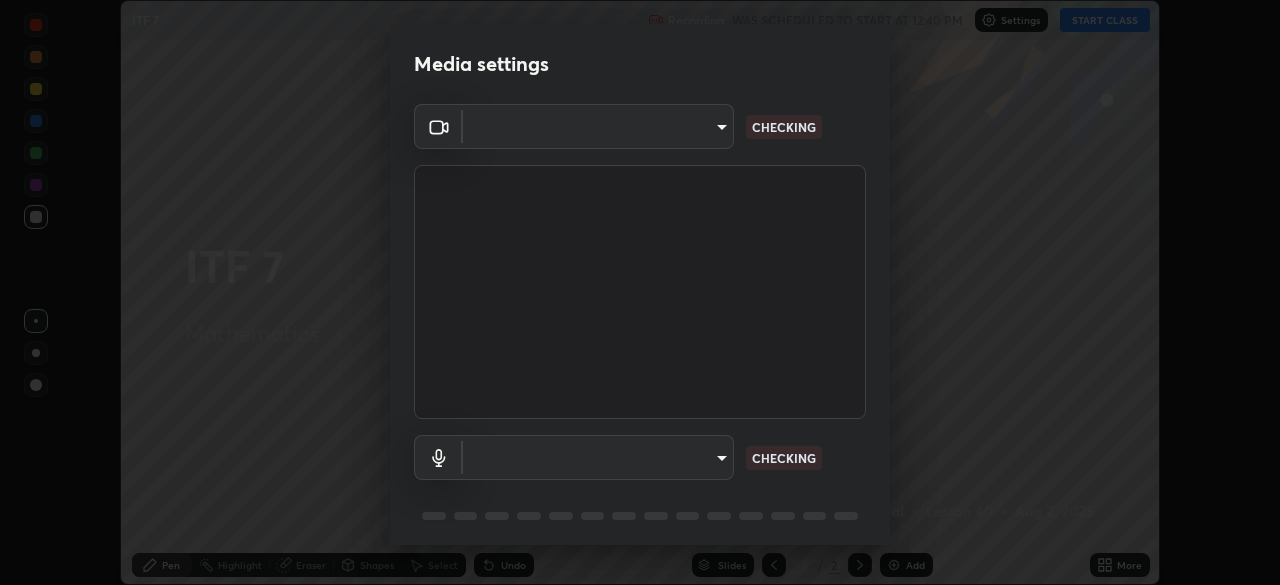 type on "[HASH]" 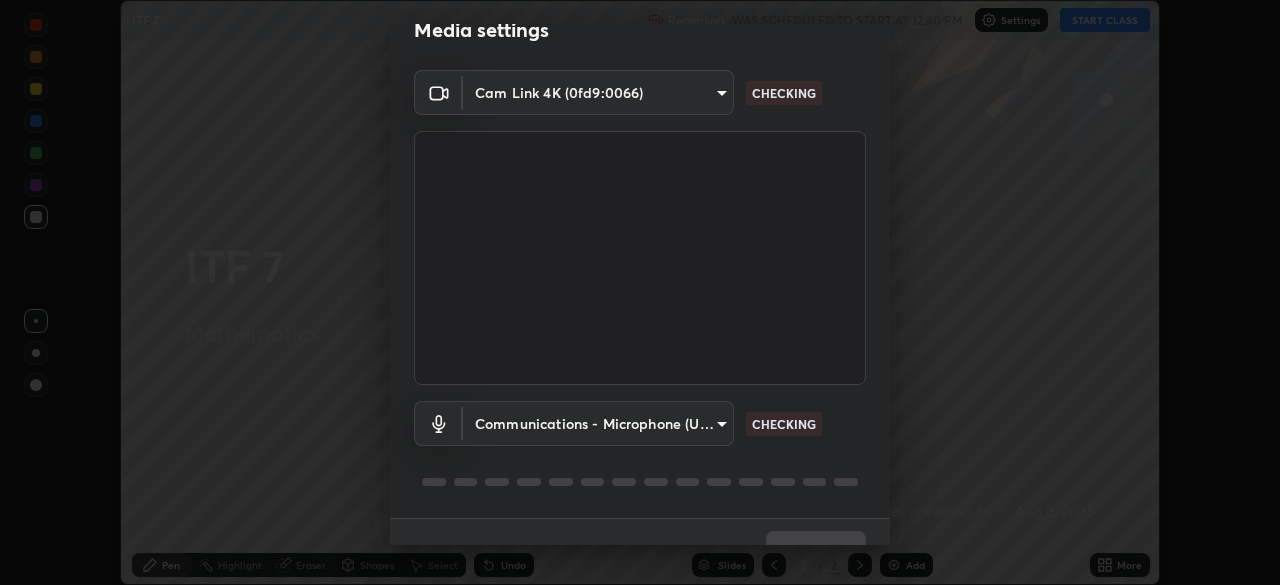 click on "Erase all ITF 7 Recording WAS SCHEDULED TO START AT  [TIME] Settings START CLASS Setting up your live class ITF 7 • L40 of Mathematics [FIRST] [LAST] Pen Highlight Eraser Shapes Select Undo Slides 2 / 2 Add More No doubts shared Encourage your learners to ask a doubt for better clarity Report an issue Reason for reporting Buffering Chat not working Audio - Video sync issue Educator video quality low ​ Attach an image Report Media settings Cam Link 4K ([HEX]) [HASH] CHECKING Communications - Microphone (USB PnP Sound Device) communications CHECKING 1 / 5 Next" at bounding box center [640, 292] 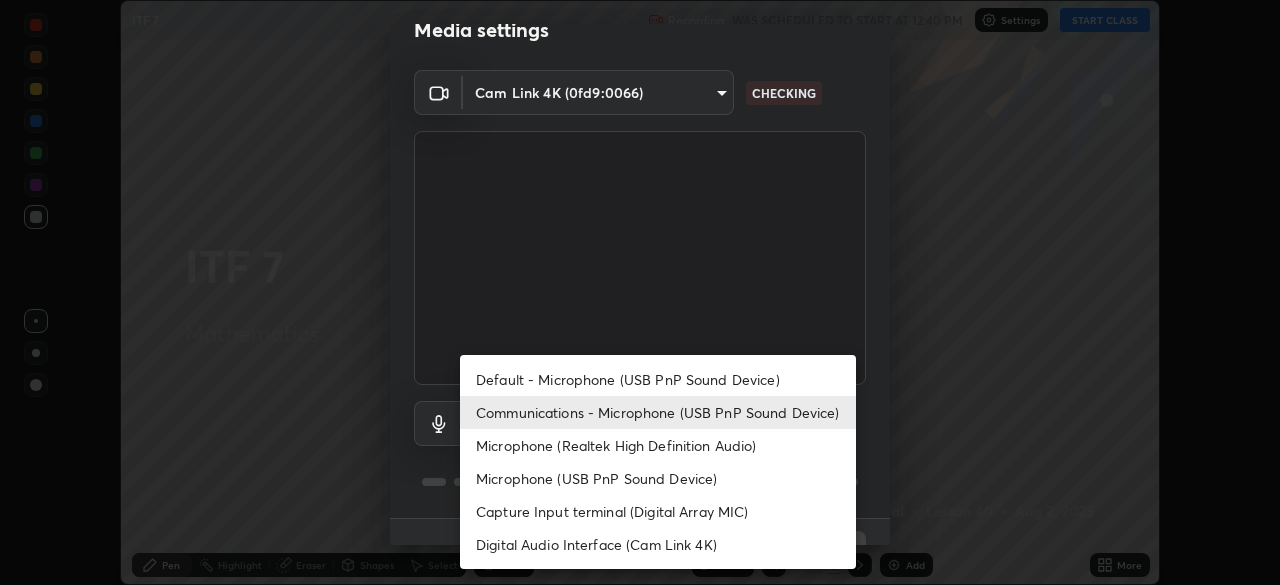 click on "Microphone (Realtek High Definition Audio)" at bounding box center (658, 445) 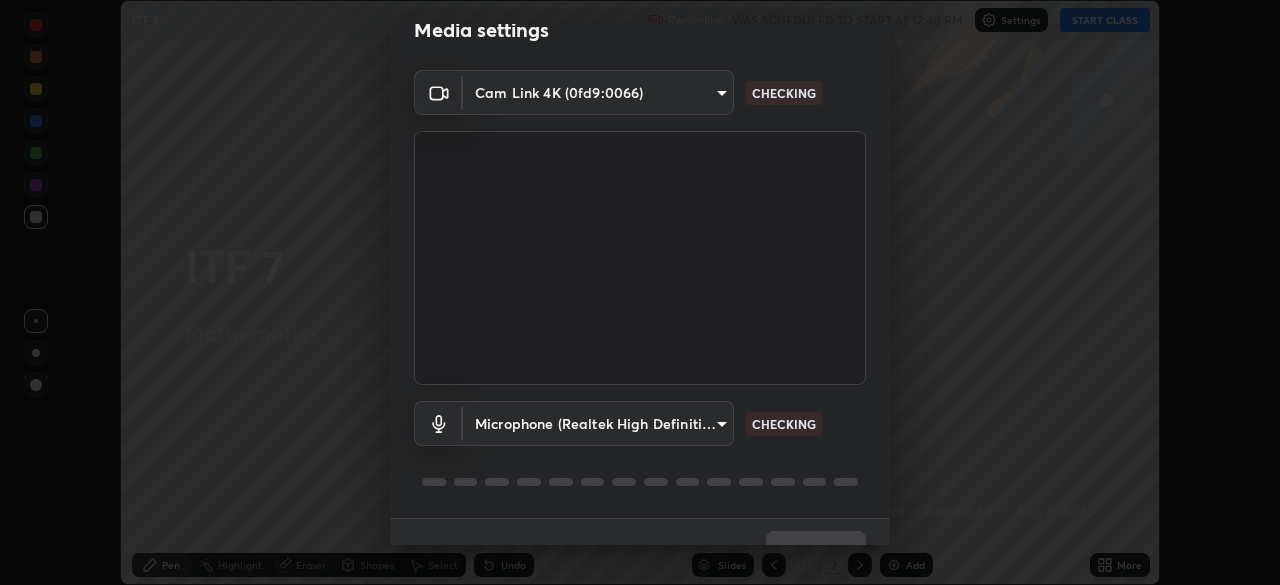 click on "Erase all ITF 7 Recording WAS SCHEDULED TO START AT  [TIME] Settings START CLASS Setting up your live class ITF 7 • L40 of Mathematics [FIRST] [LAST] Pen Highlight Eraser Shapes Select Undo Slides 2 / 2 Add More No doubts shared Encourage your learners to ask a doubt for better clarity Report an issue Reason for reporting Buffering Chat not working Audio - Video sync issue Educator video quality low ​ Attach an image Report Media settings Cam Link 4K ([HEX]) [HASH] CHECKING Microphone (Realtek High Definition Audio) [HASH] CHECKING 1 / 5 Next" at bounding box center [640, 292] 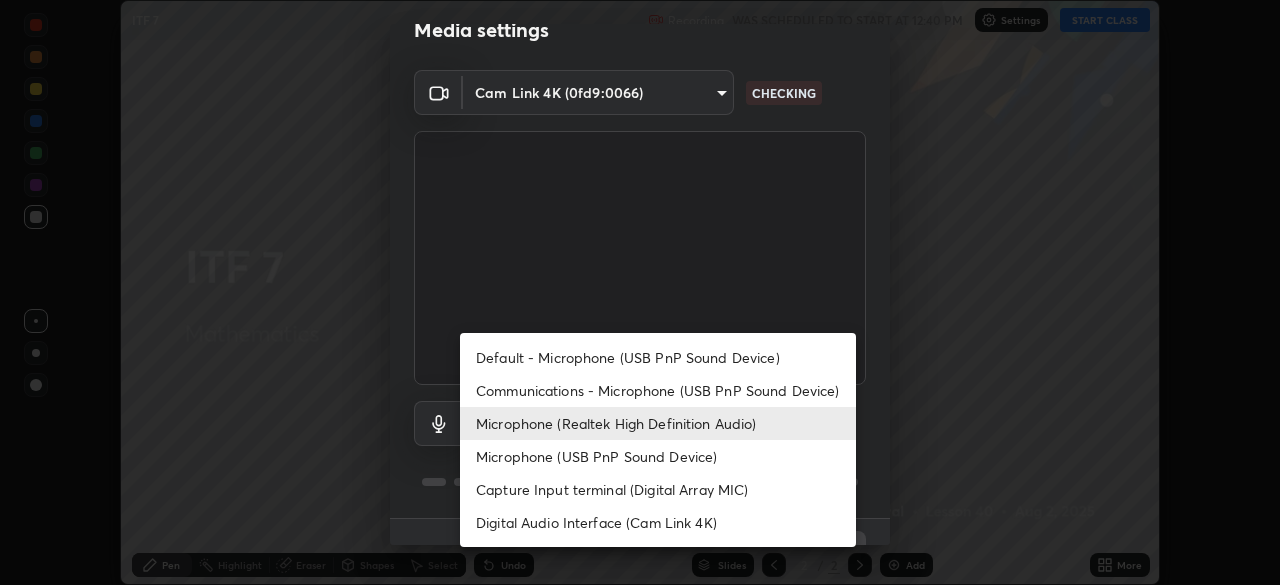 click on "Communications - Microphone (USB PnP Sound Device)" at bounding box center [658, 390] 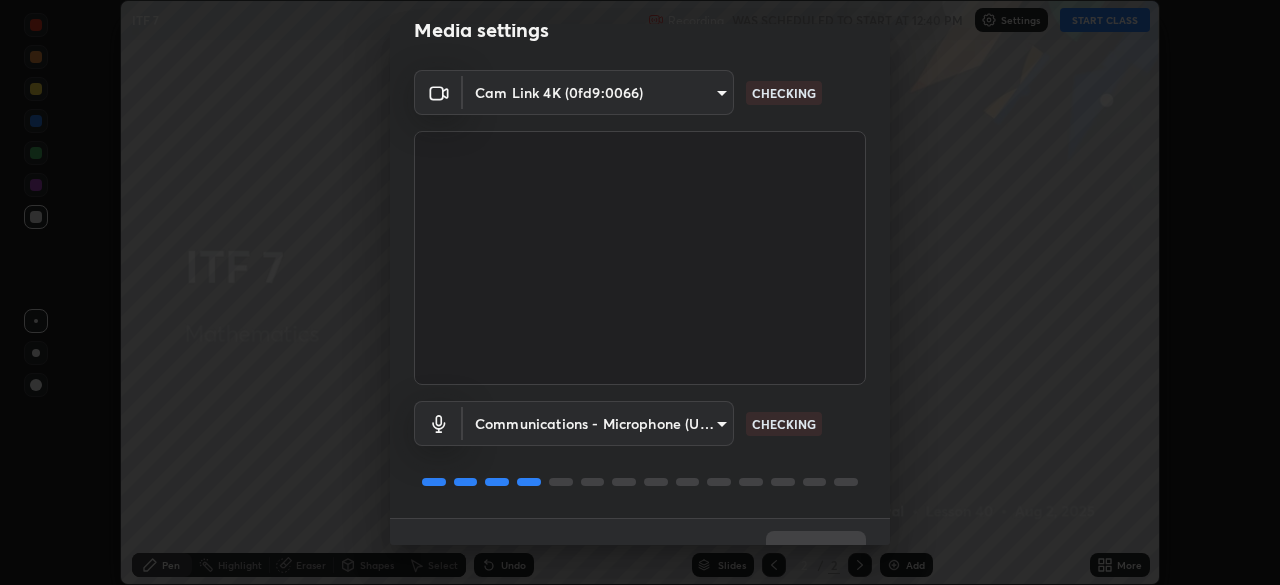 scroll, scrollTop: 71, scrollLeft: 0, axis: vertical 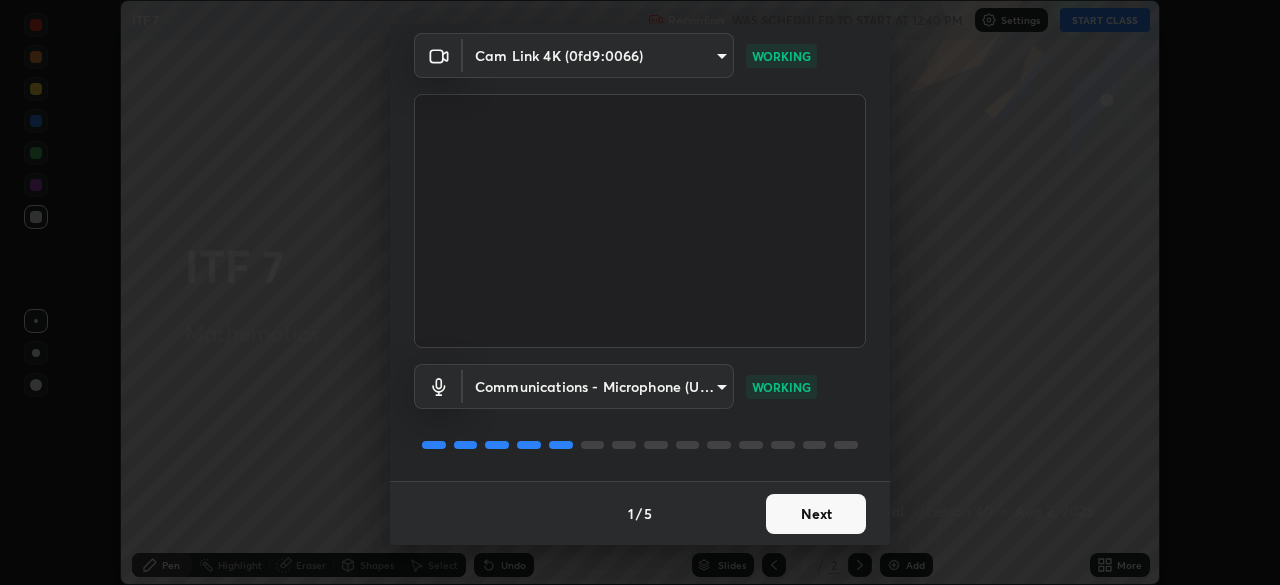 click on "Next" at bounding box center [816, 514] 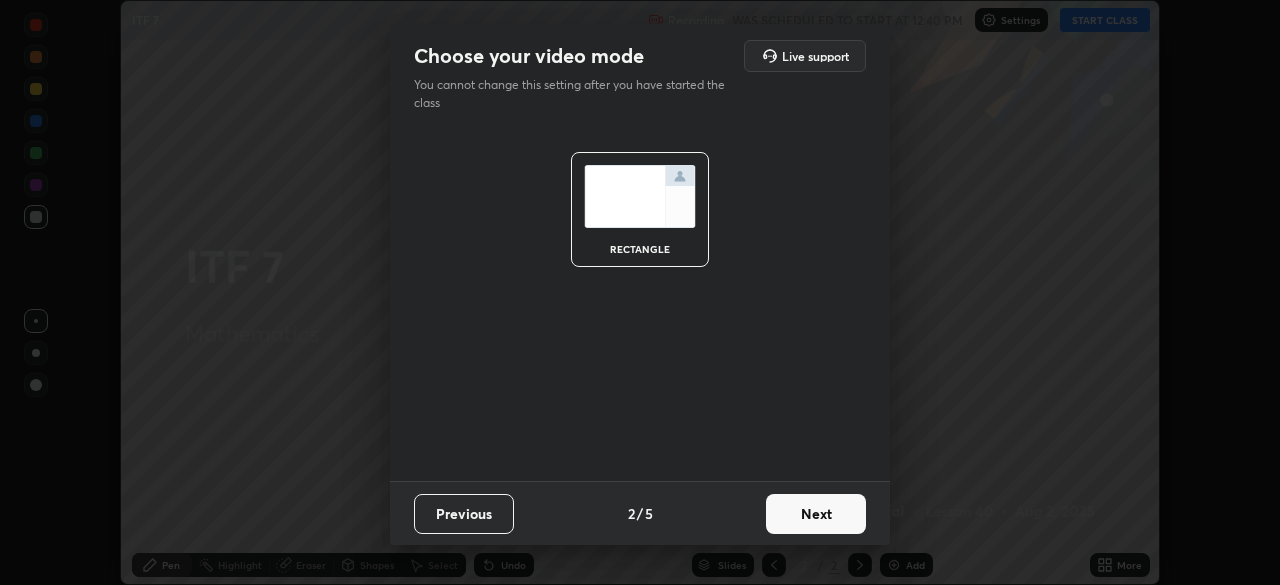 scroll, scrollTop: 0, scrollLeft: 0, axis: both 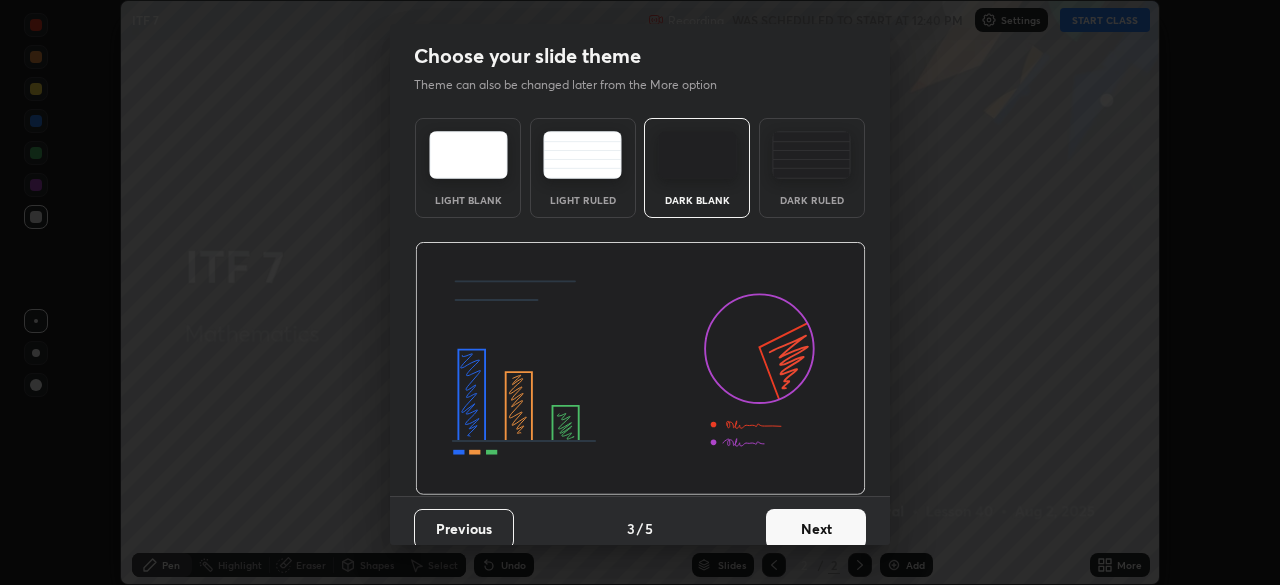 click on "Next" at bounding box center [816, 529] 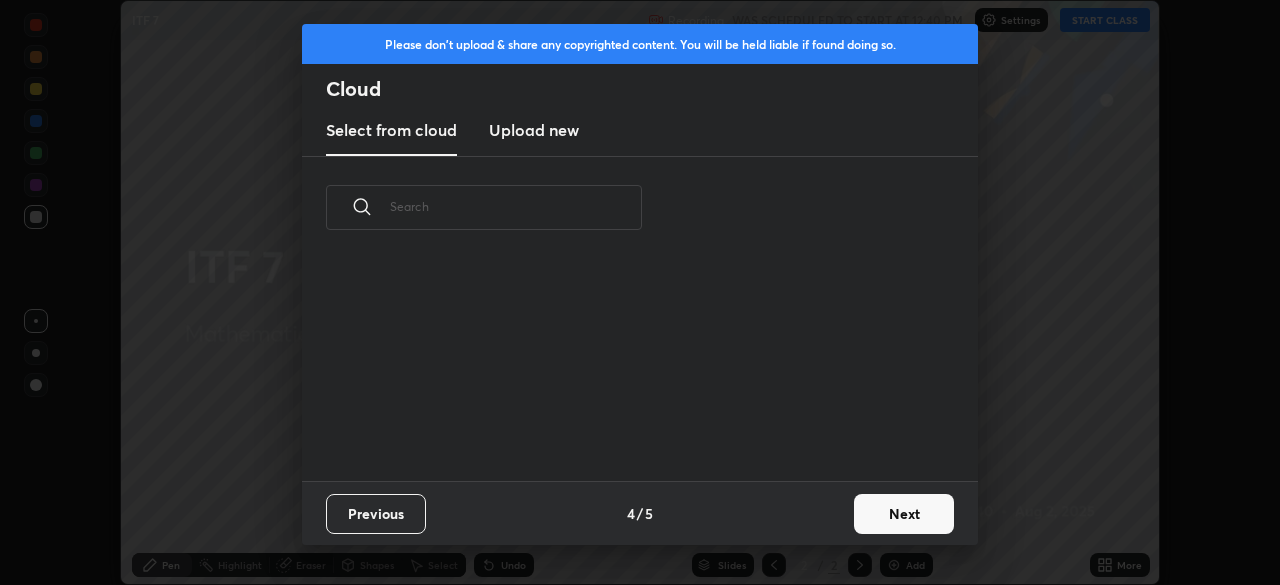 click on "Next" at bounding box center (904, 514) 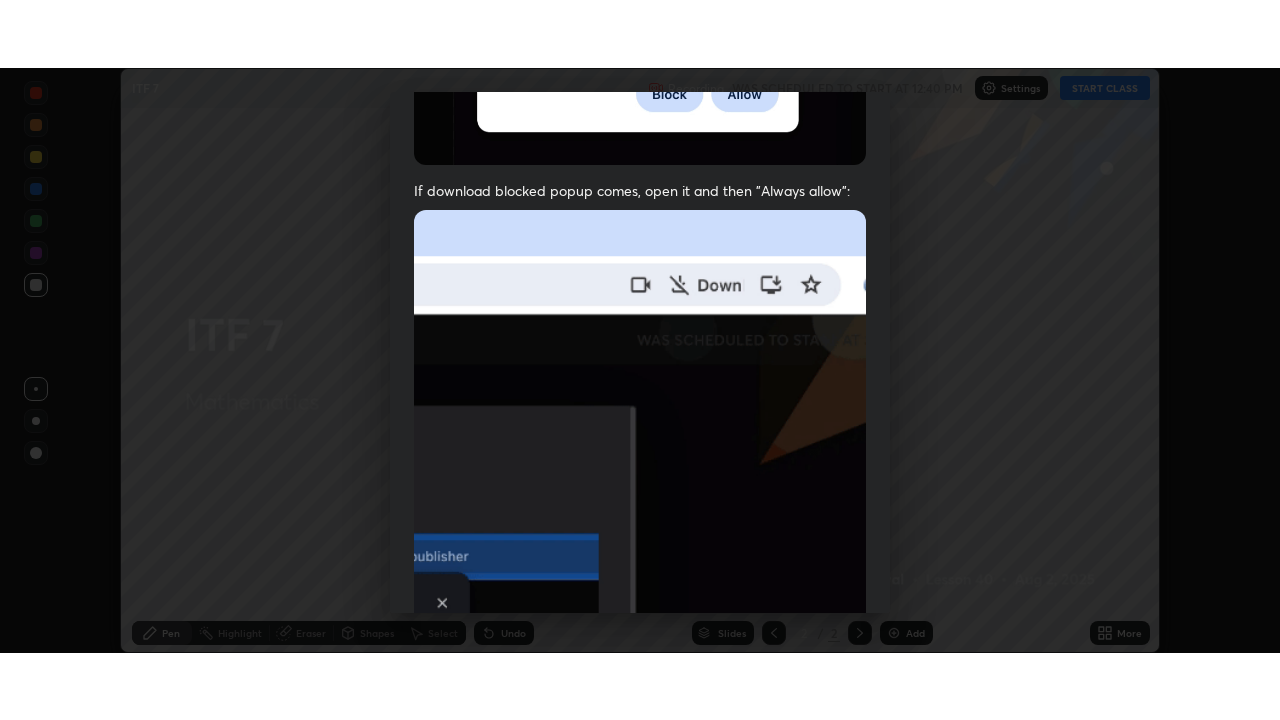 scroll, scrollTop: 479, scrollLeft: 0, axis: vertical 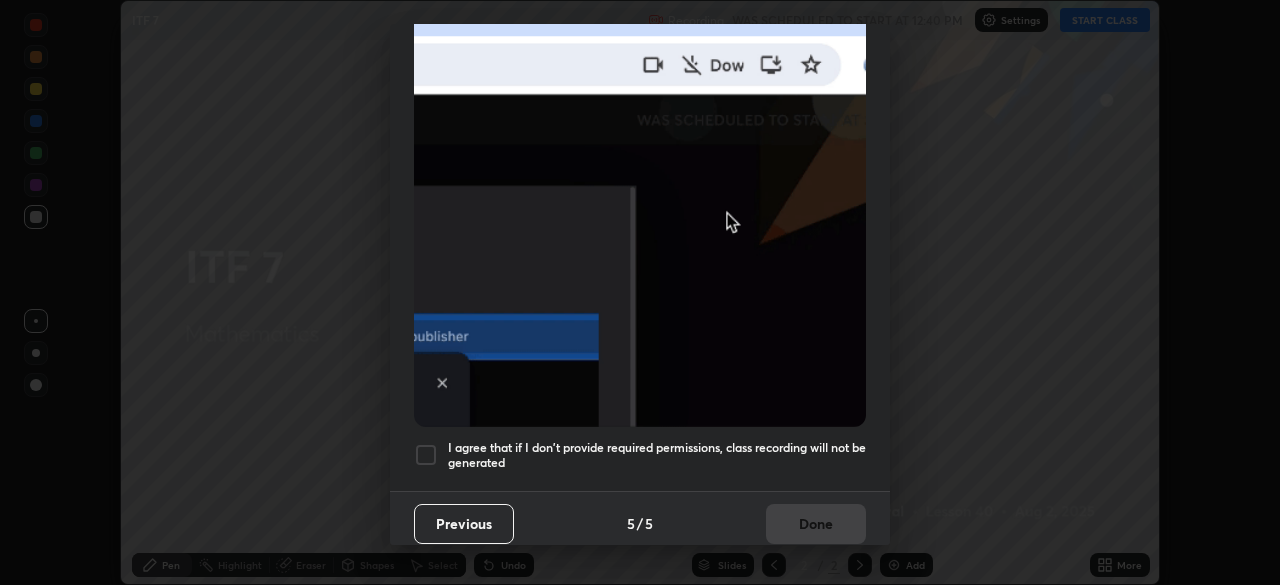 click on "I agree that if I don't provide required permissions, class recording will not be generated" at bounding box center (657, 455) 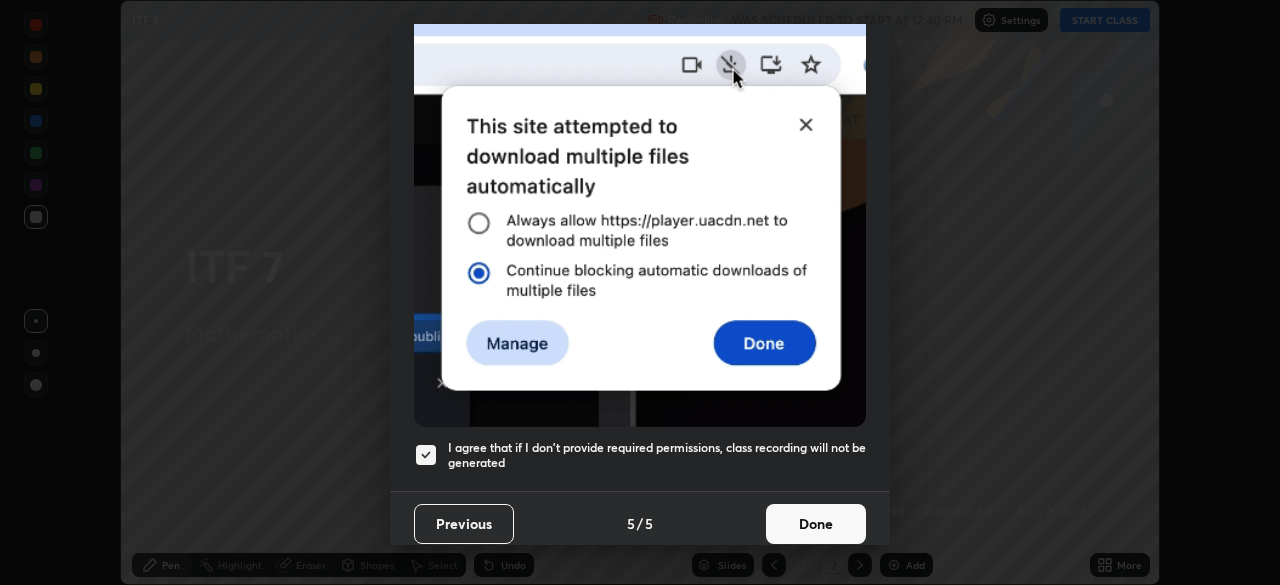 click on "Done" at bounding box center (816, 524) 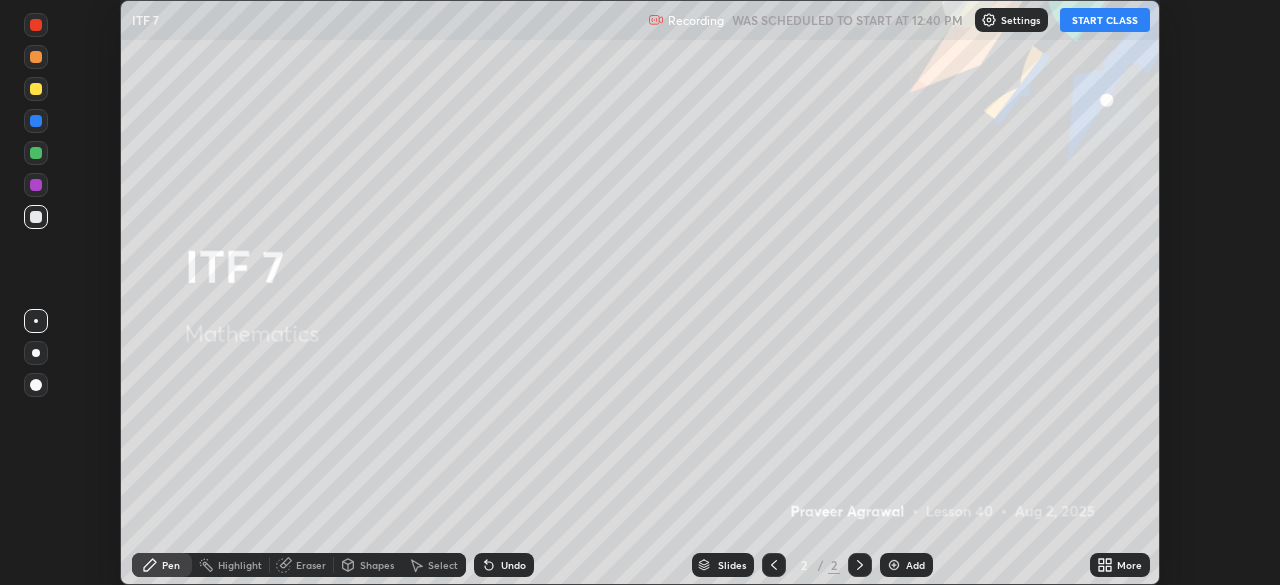 click on "START CLASS" at bounding box center (1105, 20) 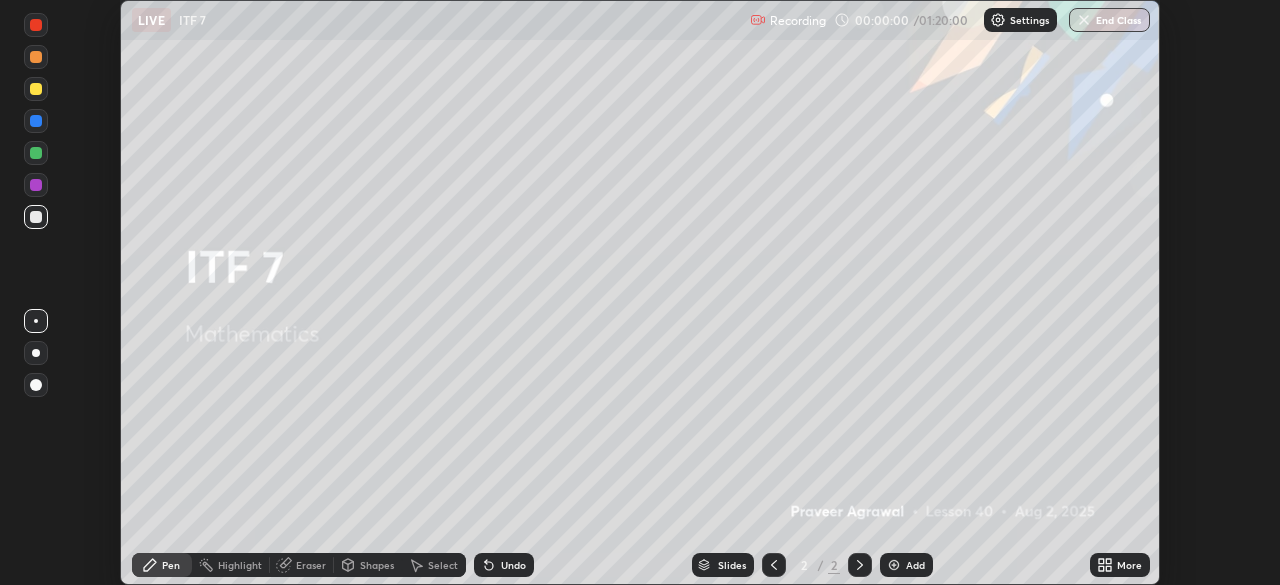 click 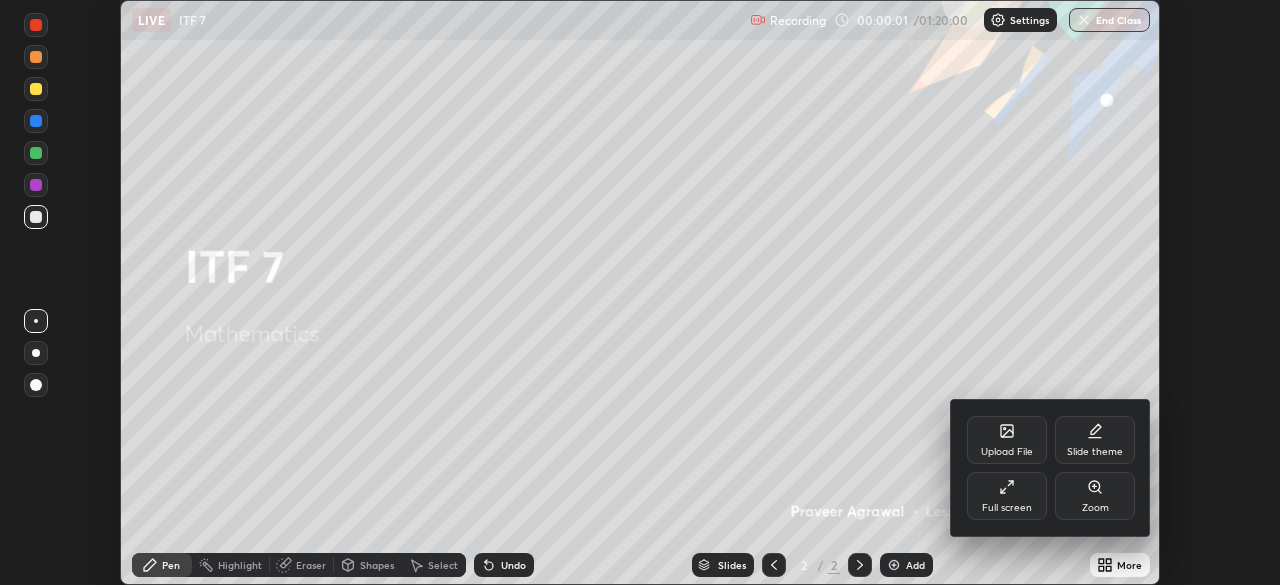 click on "Full screen" at bounding box center (1007, 496) 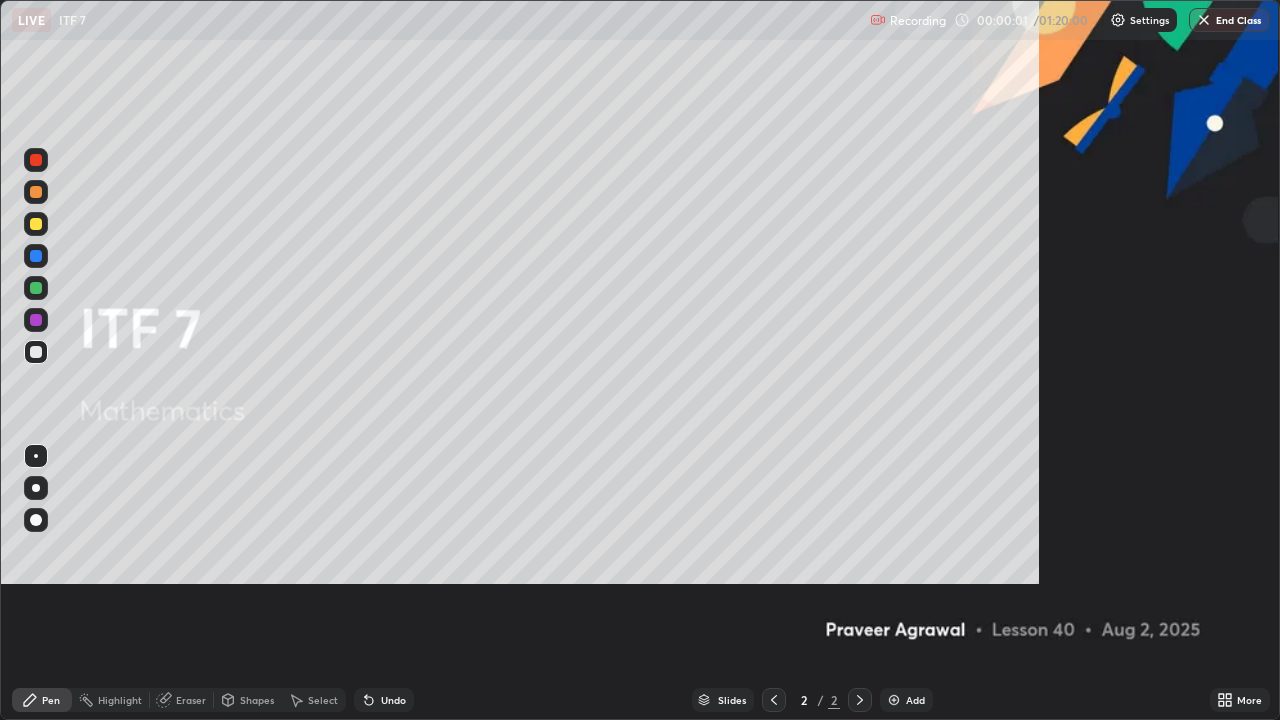 scroll, scrollTop: 99280, scrollLeft: 98720, axis: both 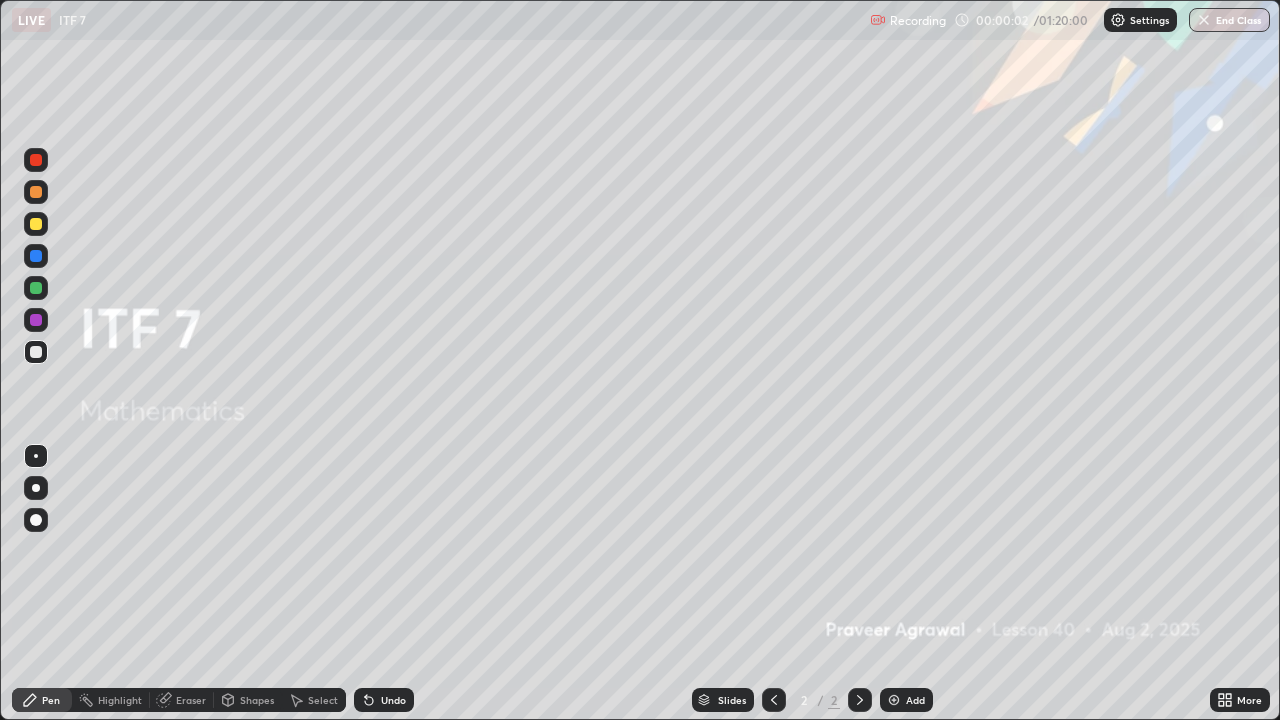 click at bounding box center (894, 700) 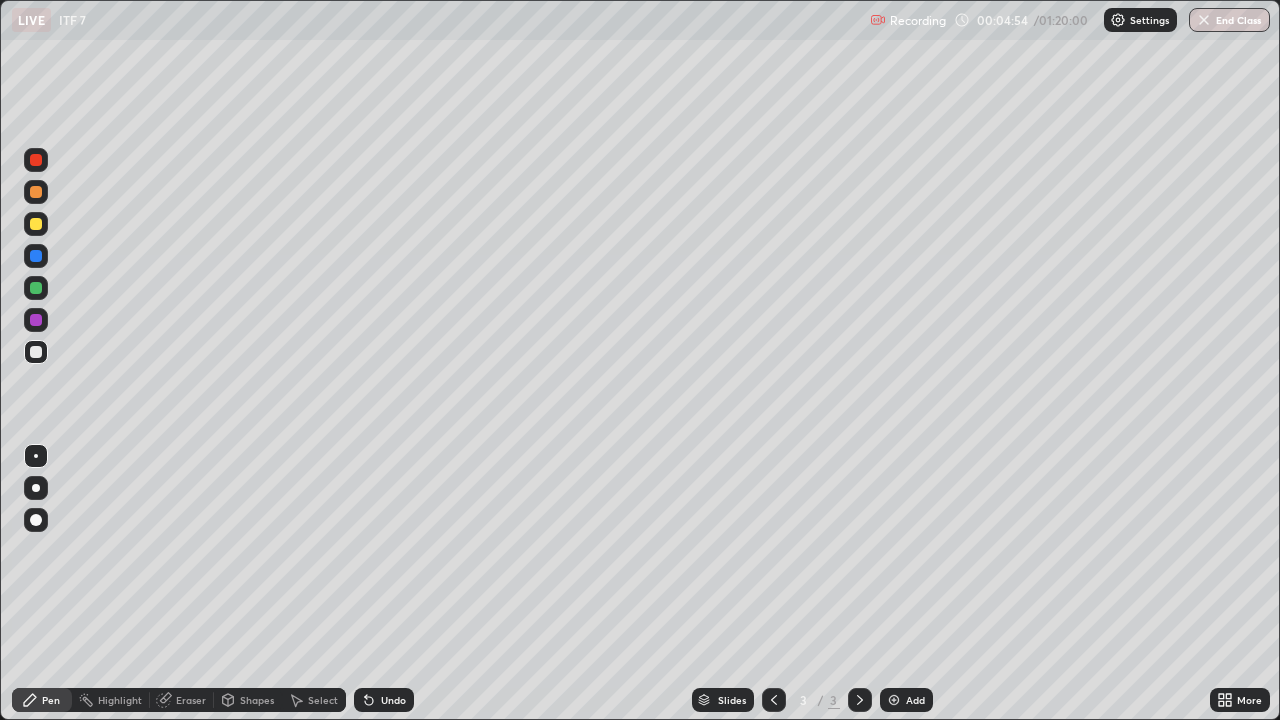click at bounding box center (894, 700) 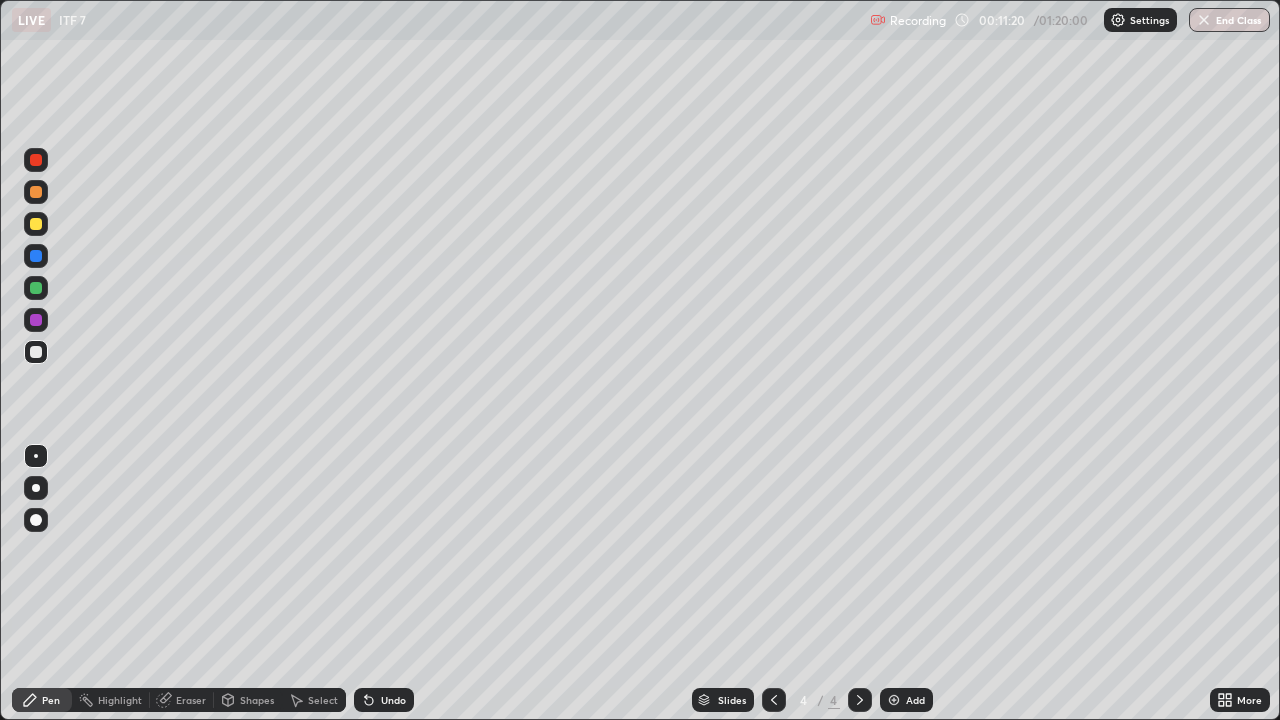 click at bounding box center [894, 700] 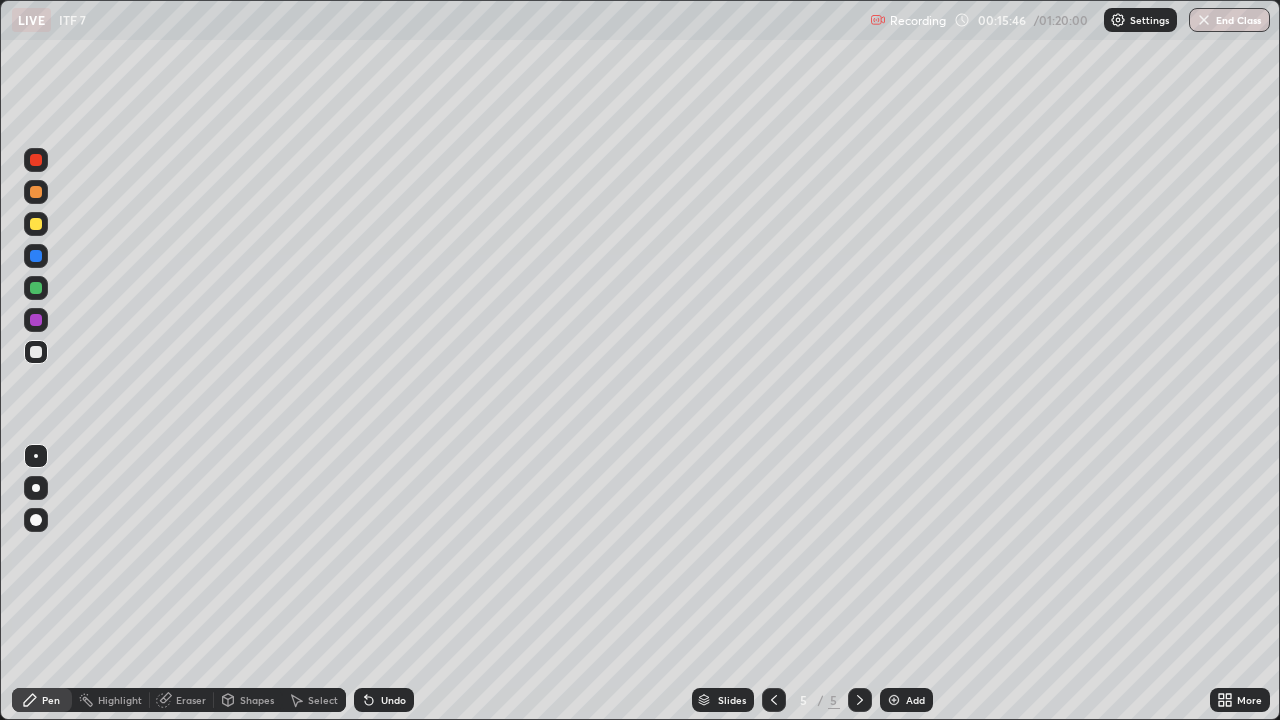 click at bounding box center (894, 700) 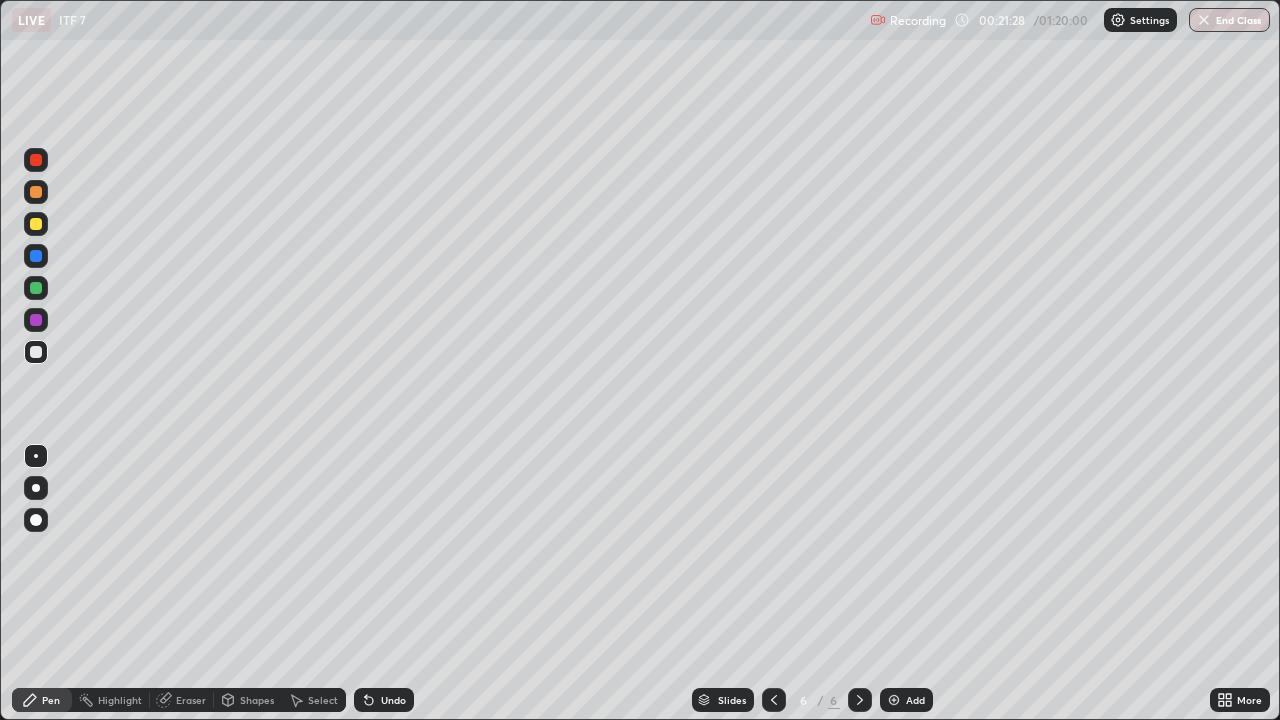 click on "Eraser" at bounding box center (191, 700) 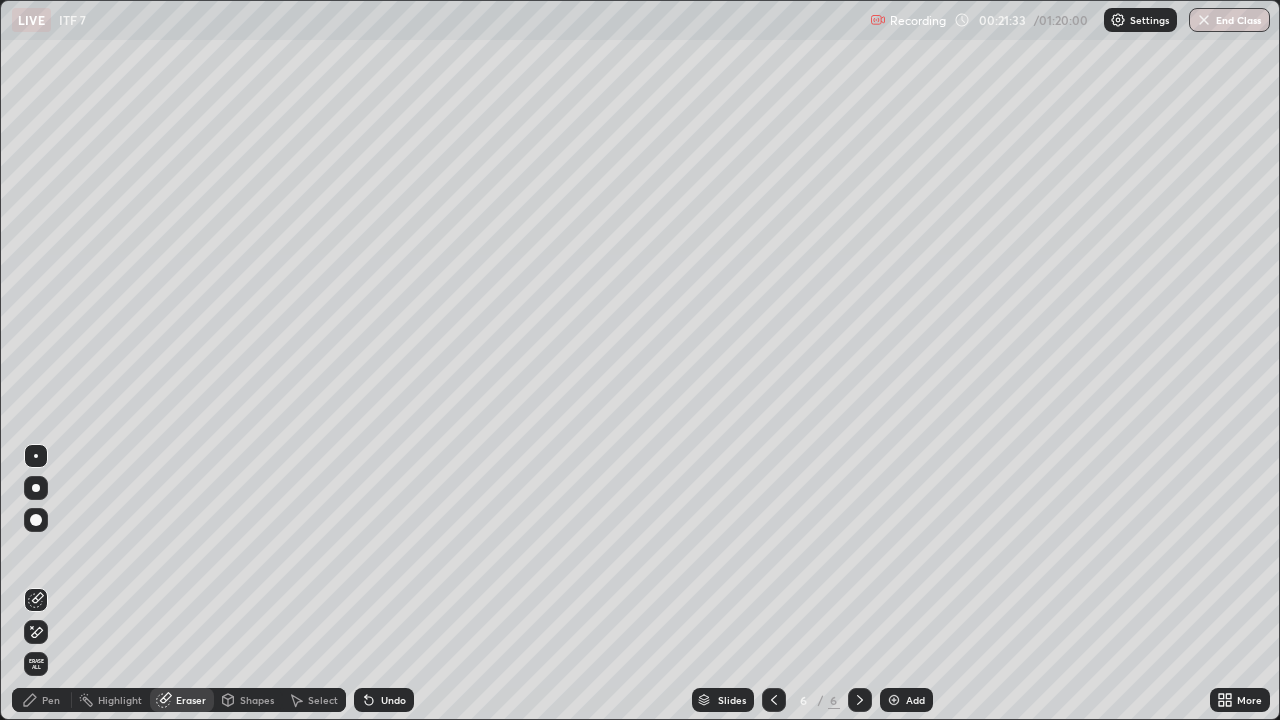 click on "Pen" at bounding box center (42, 700) 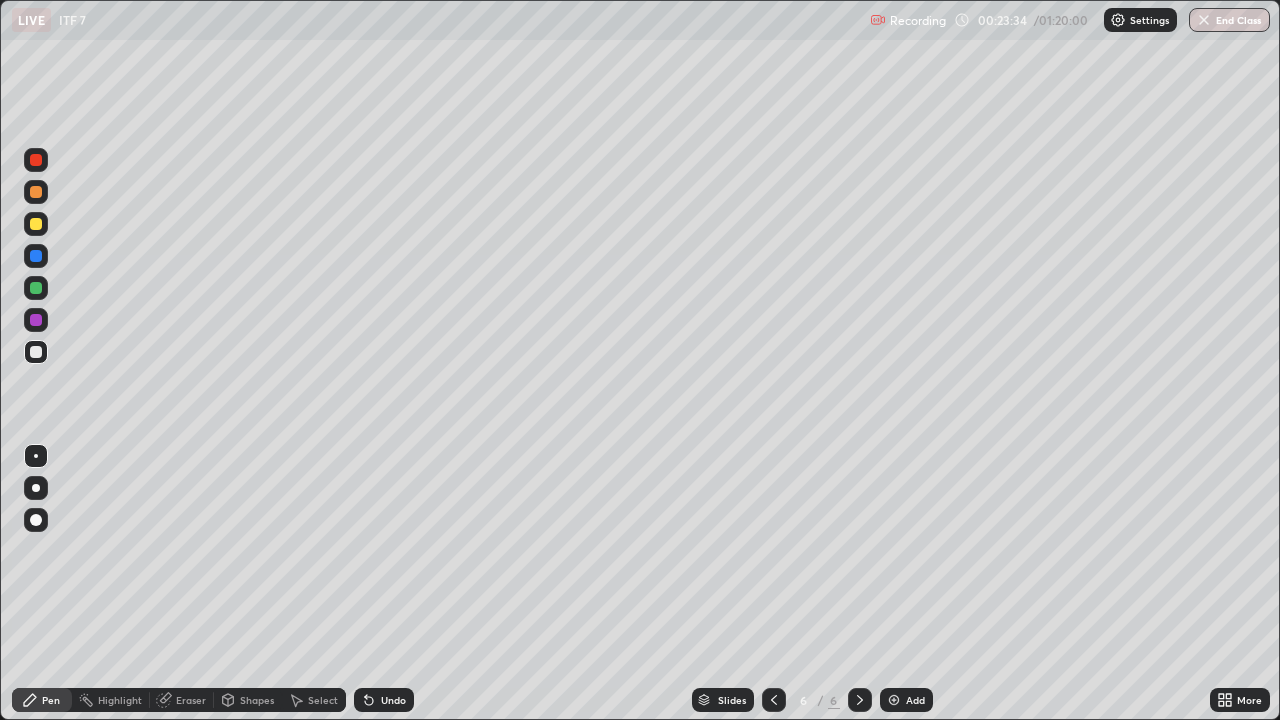 click at bounding box center (36, 224) 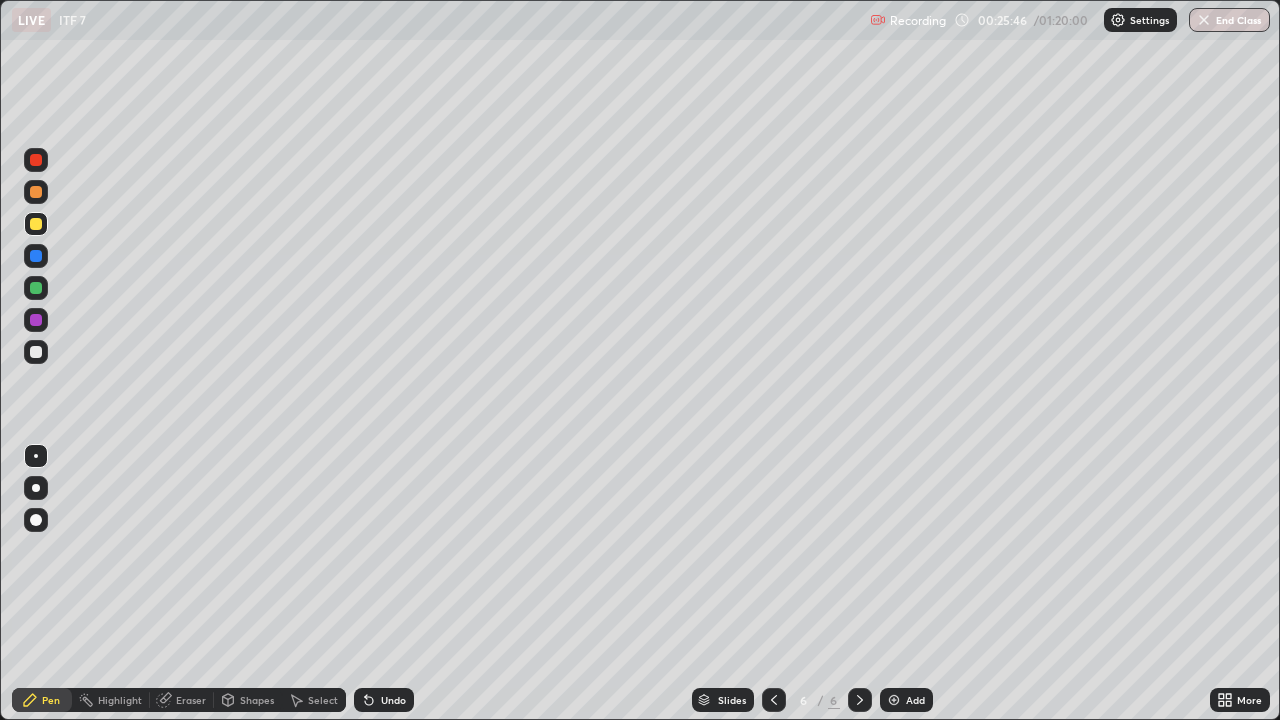 click at bounding box center [36, 352] 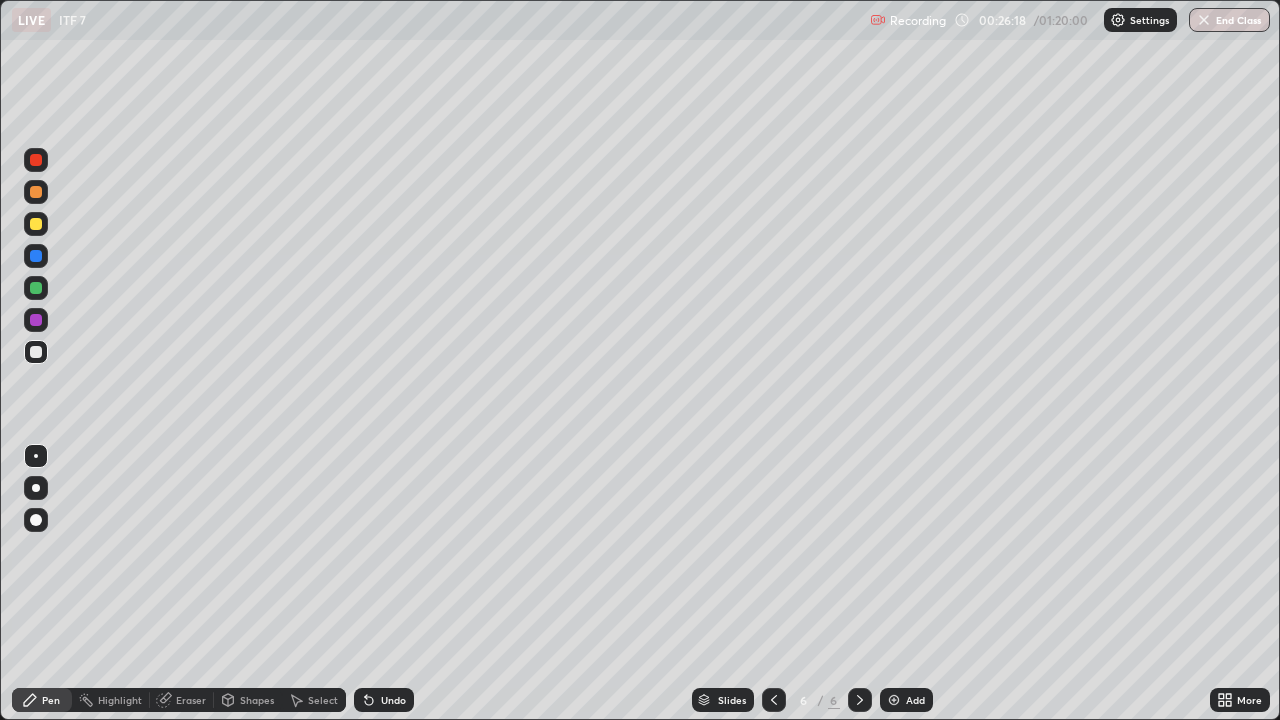 click at bounding box center (894, 700) 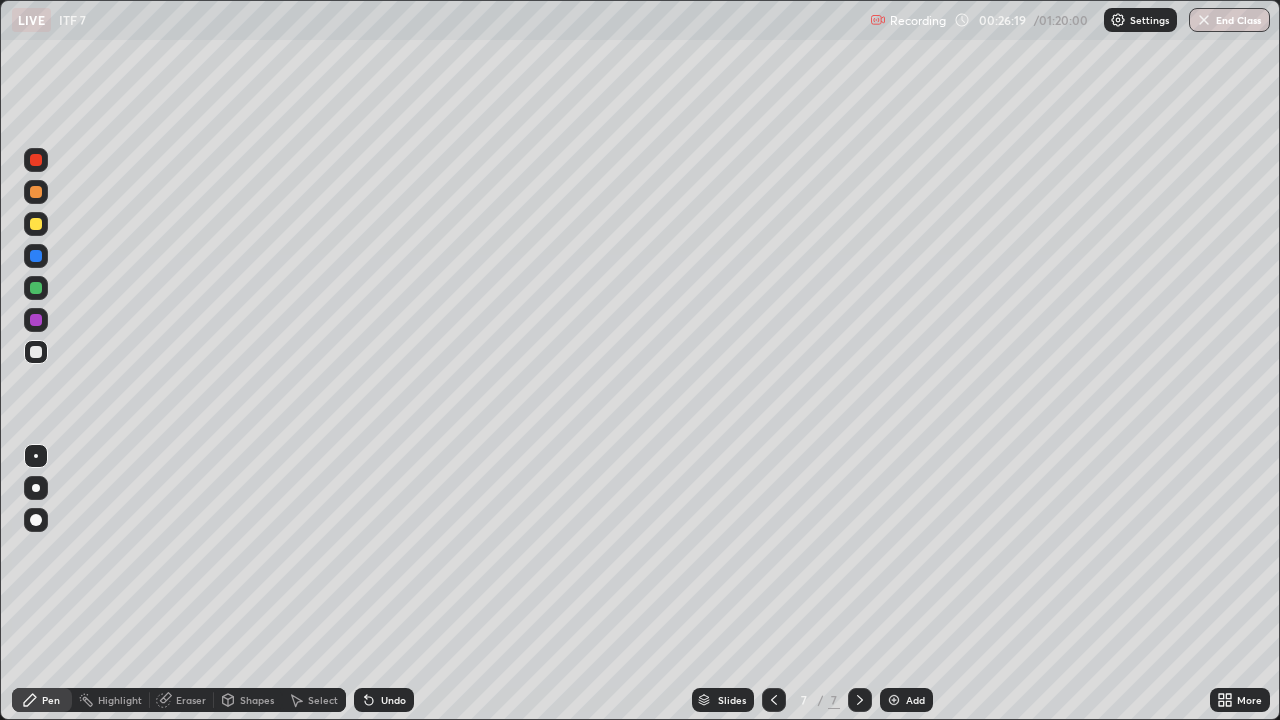 click at bounding box center (36, 224) 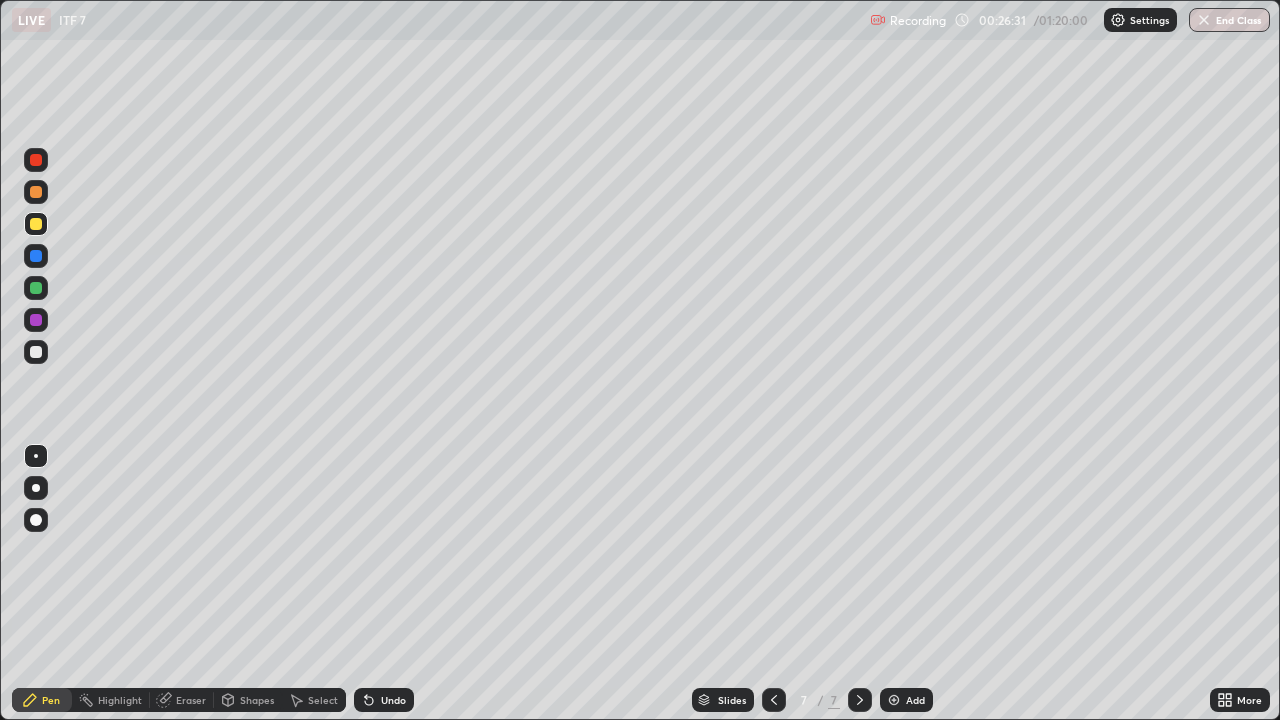 click at bounding box center [36, 352] 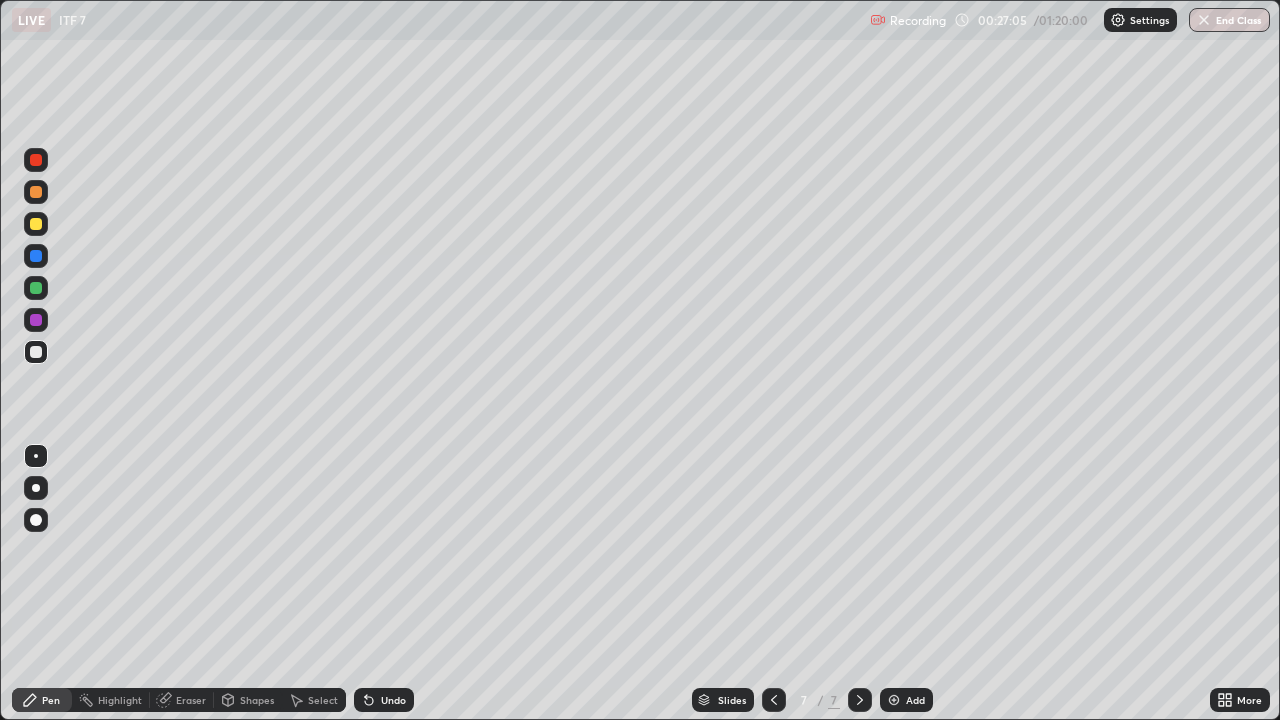 click at bounding box center [36, 224] 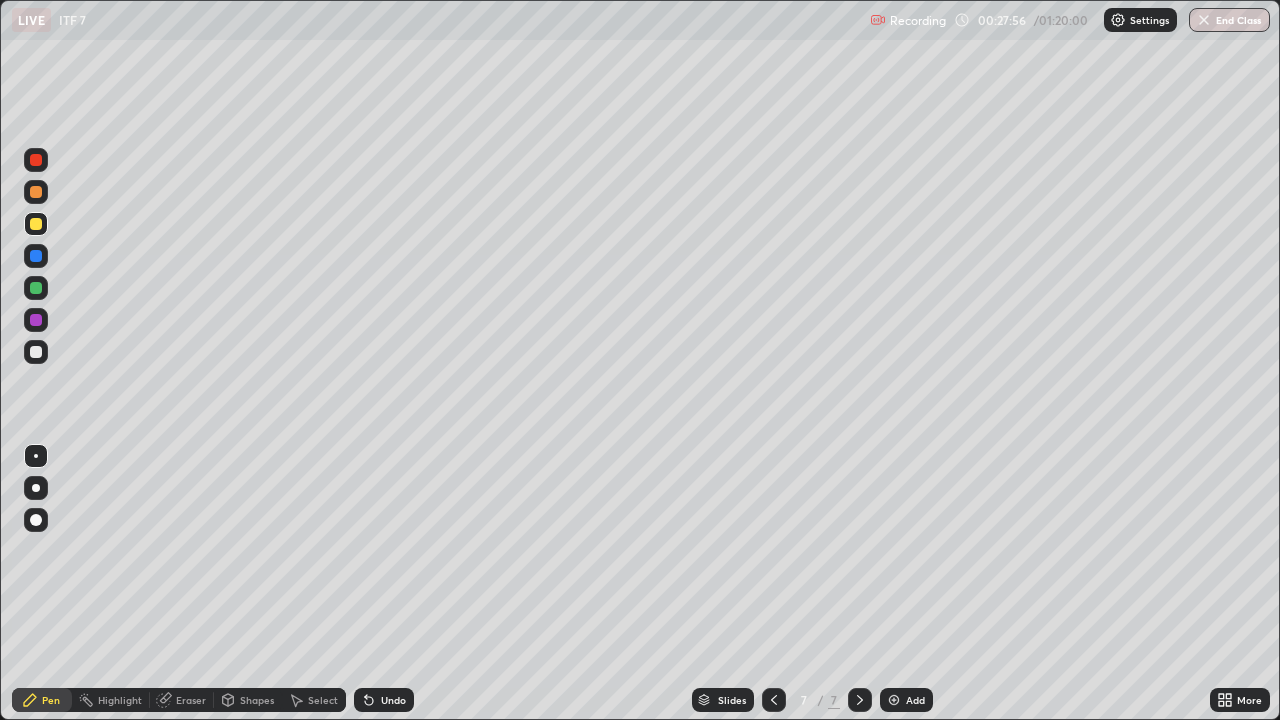 click at bounding box center [36, 352] 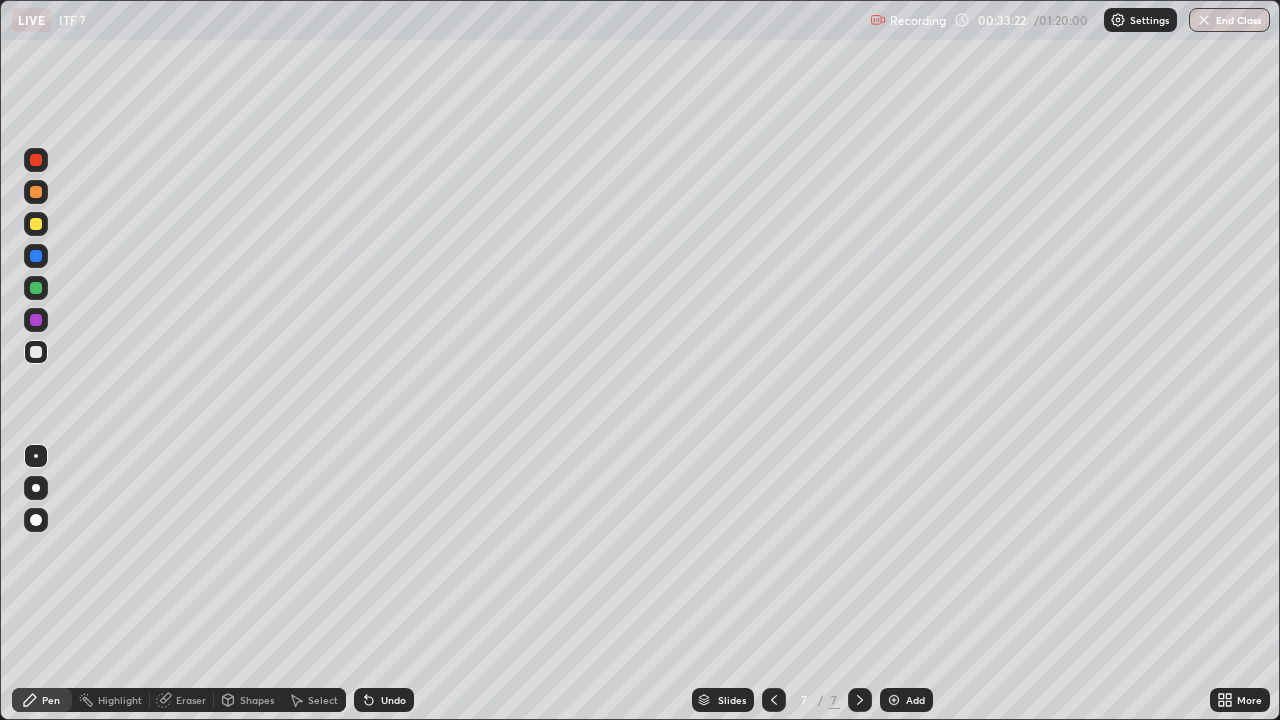 click at bounding box center [36, 224] 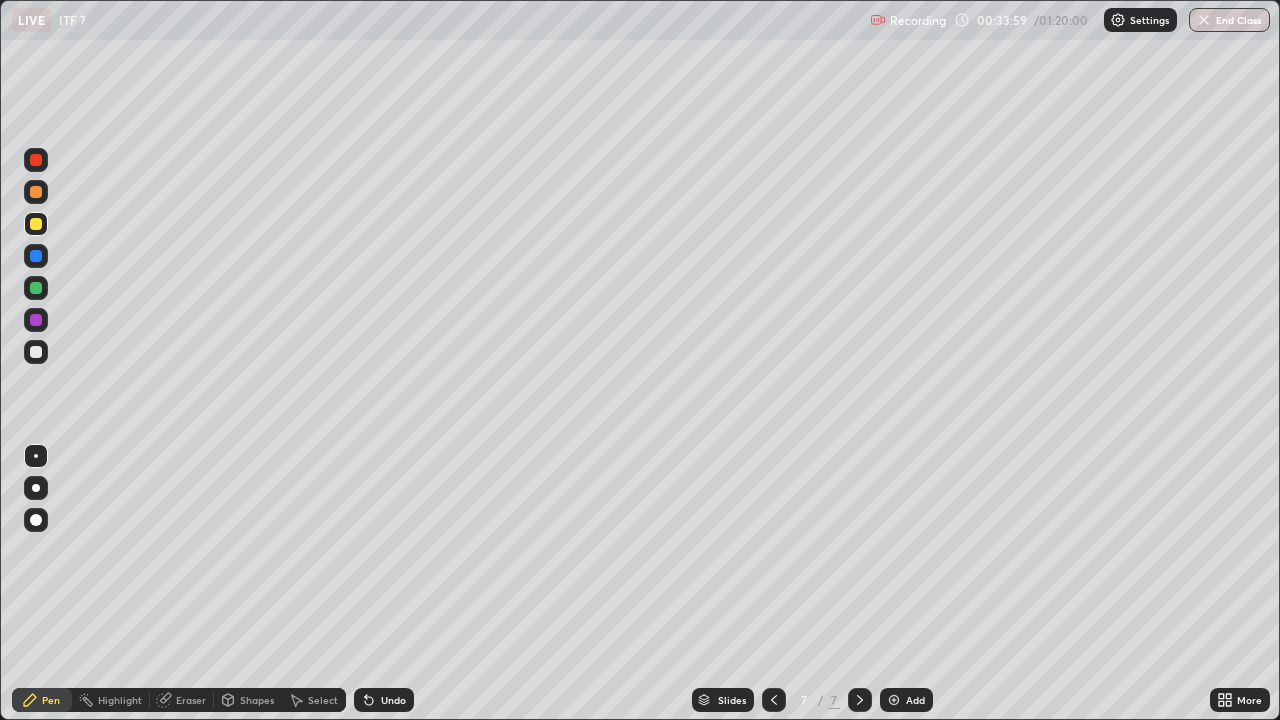 click 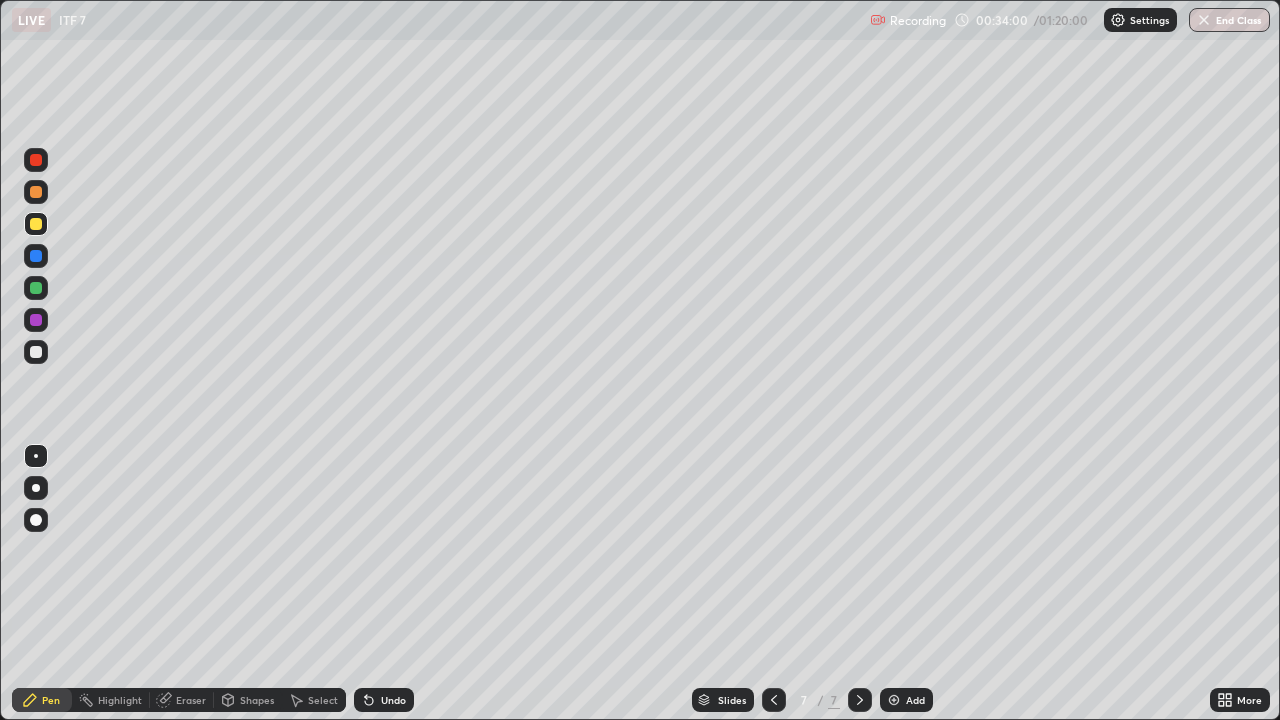 click 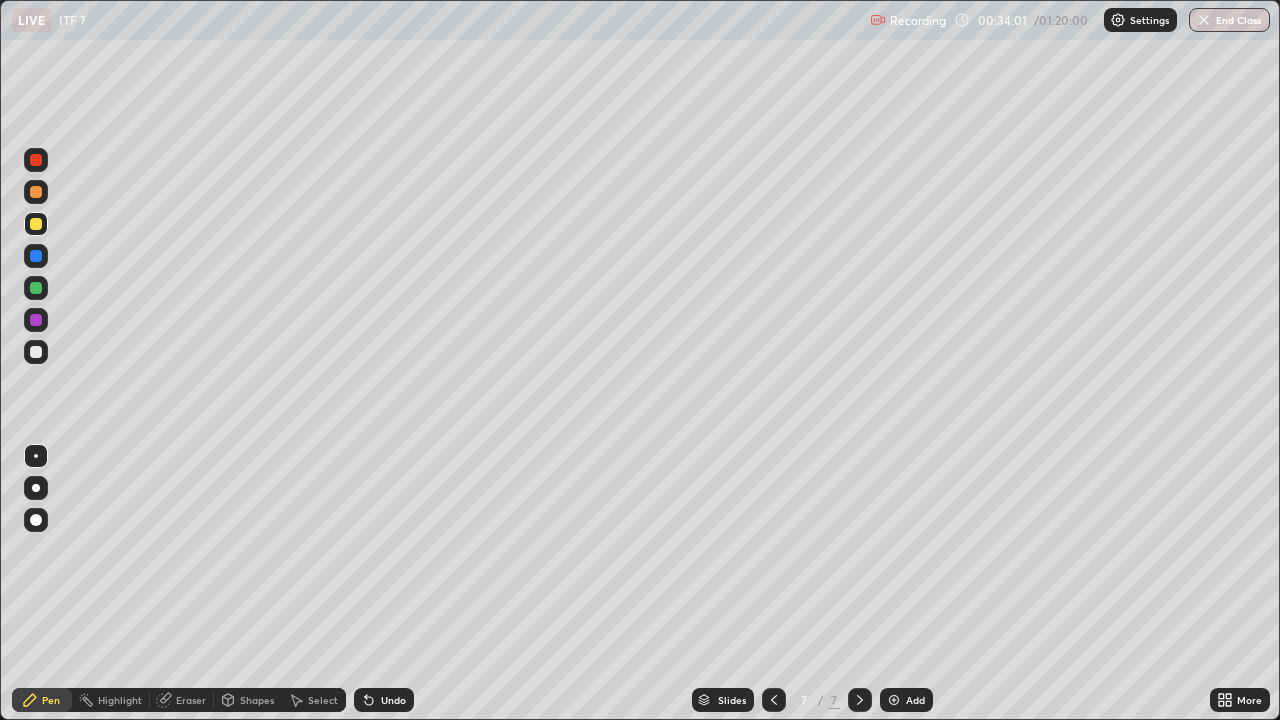 click on "Undo" at bounding box center (393, 700) 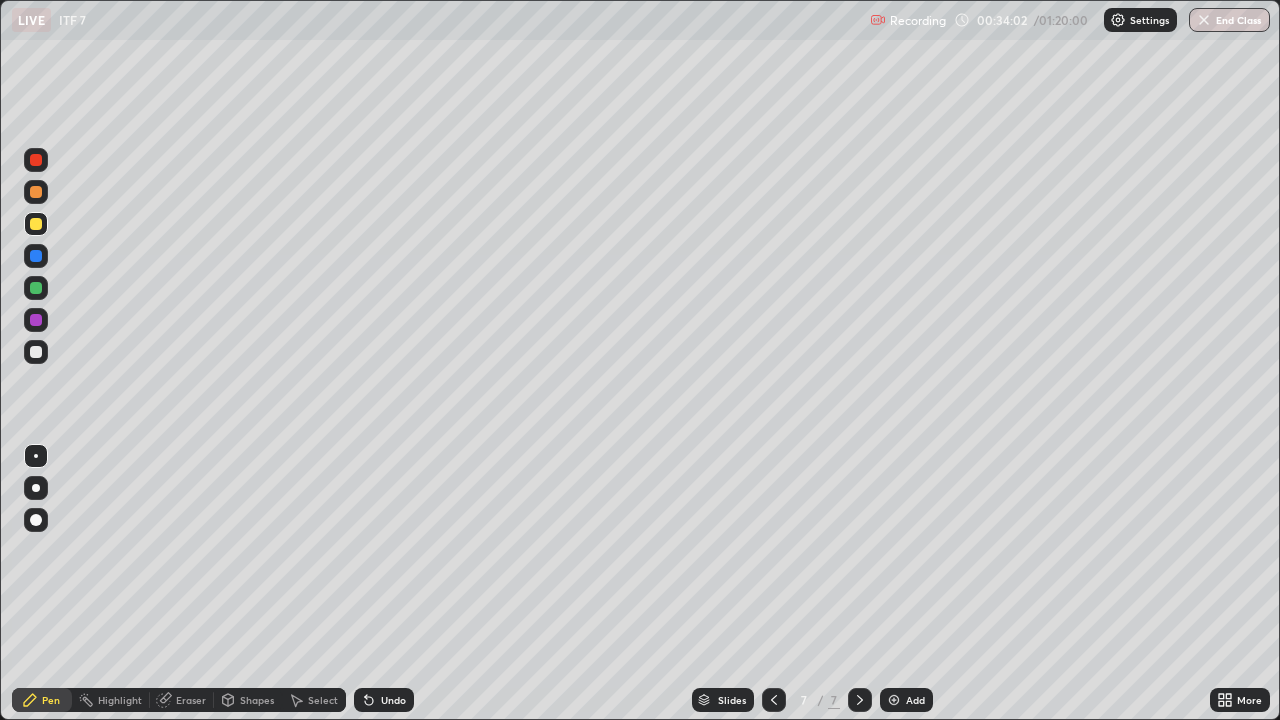 click on "Undo" at bounding box center (393, 700) 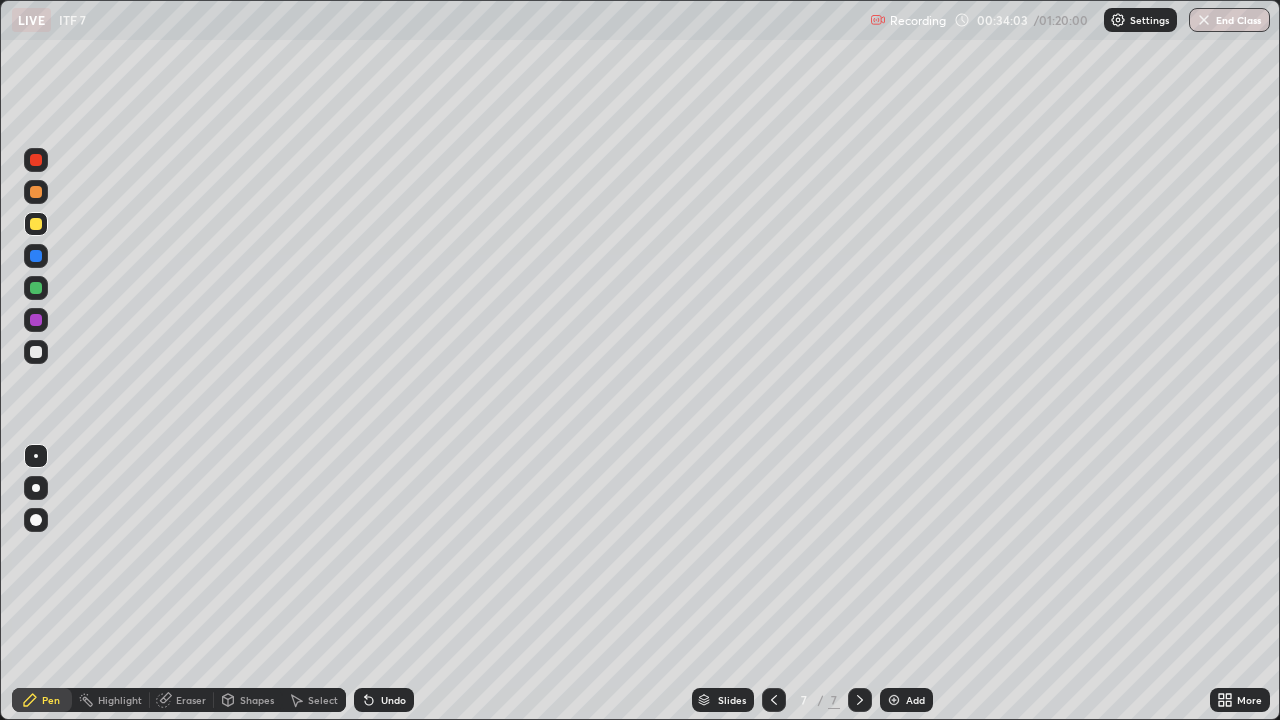 click on "Undo" at bounding box center [393, 700] 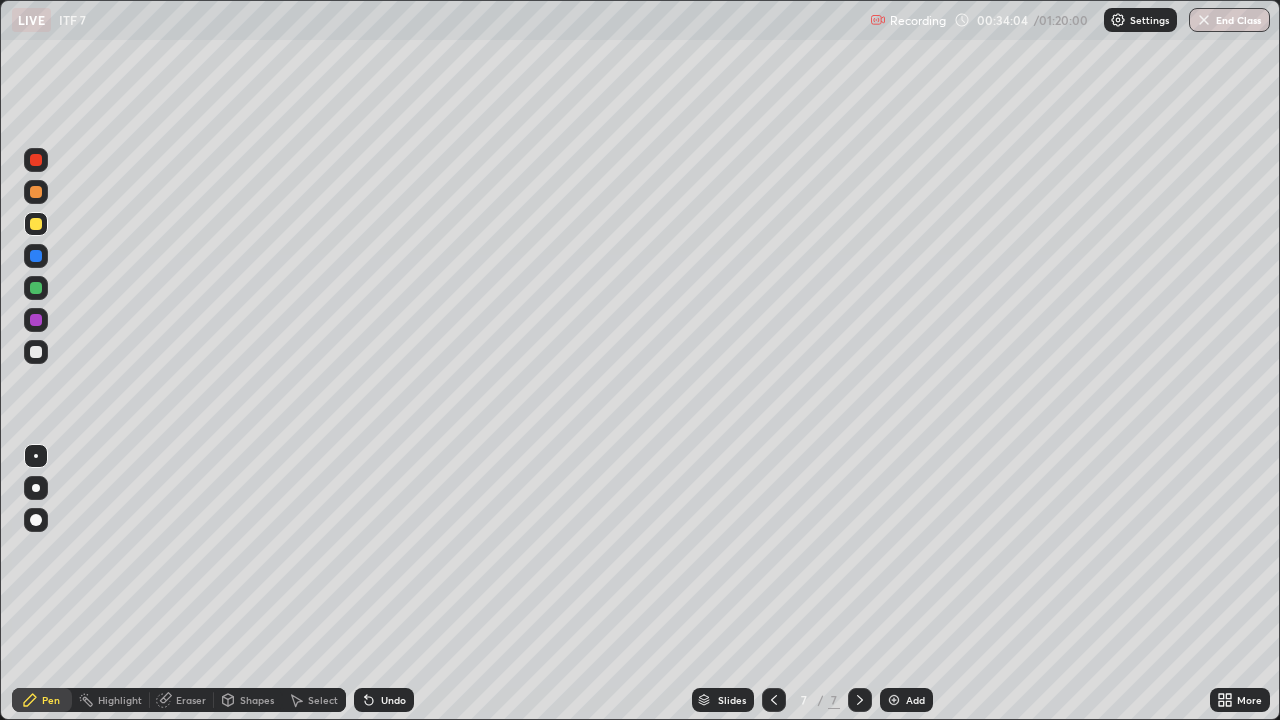 click on "Undo" at bounding box center (384, 700) 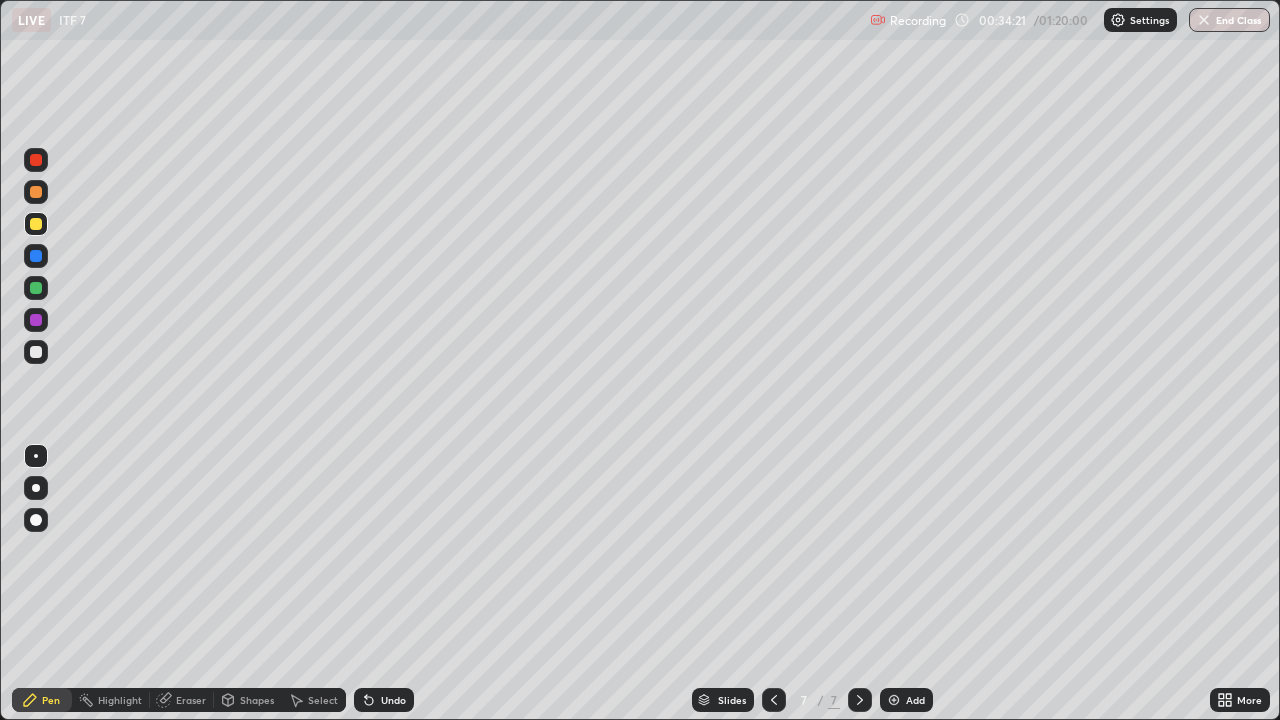 click 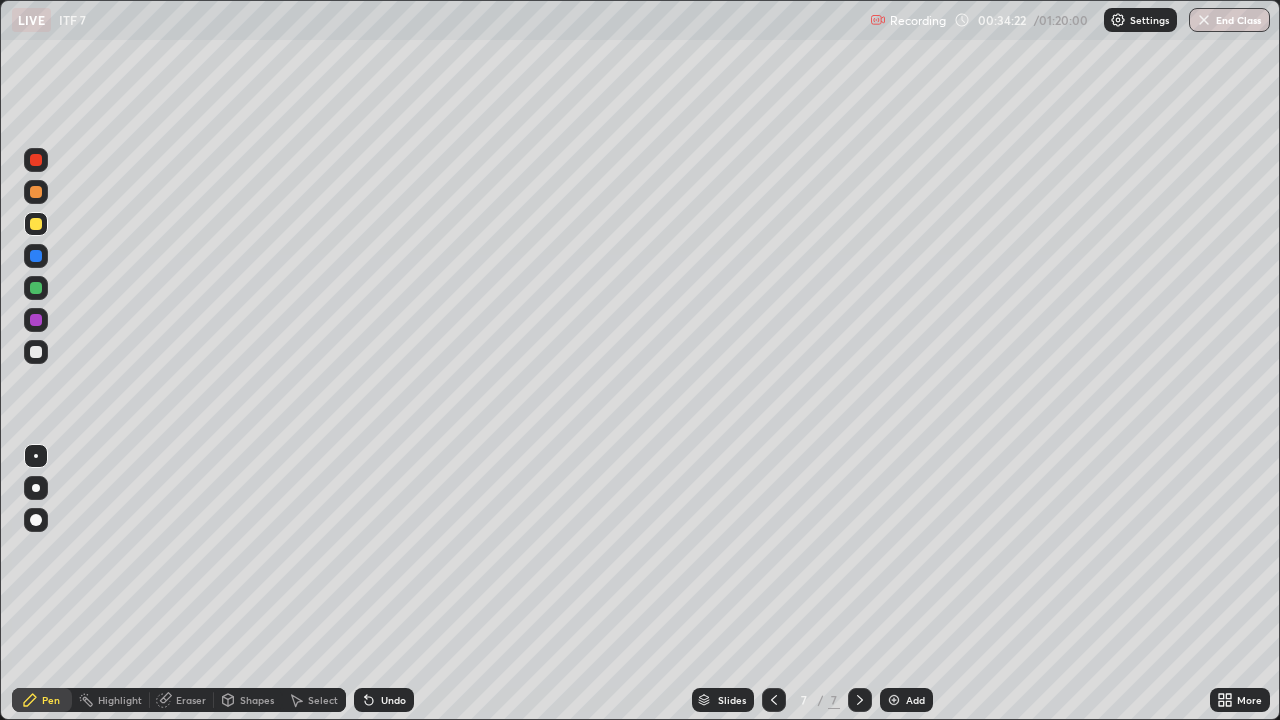 click 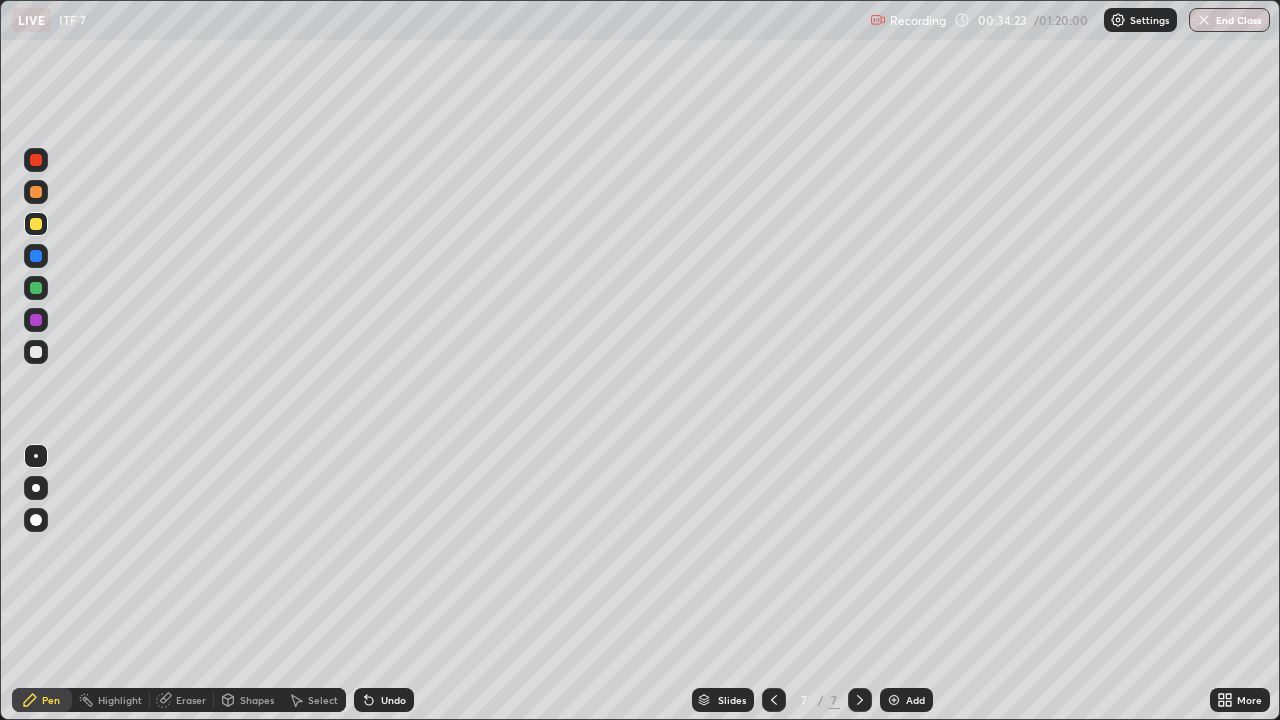 click 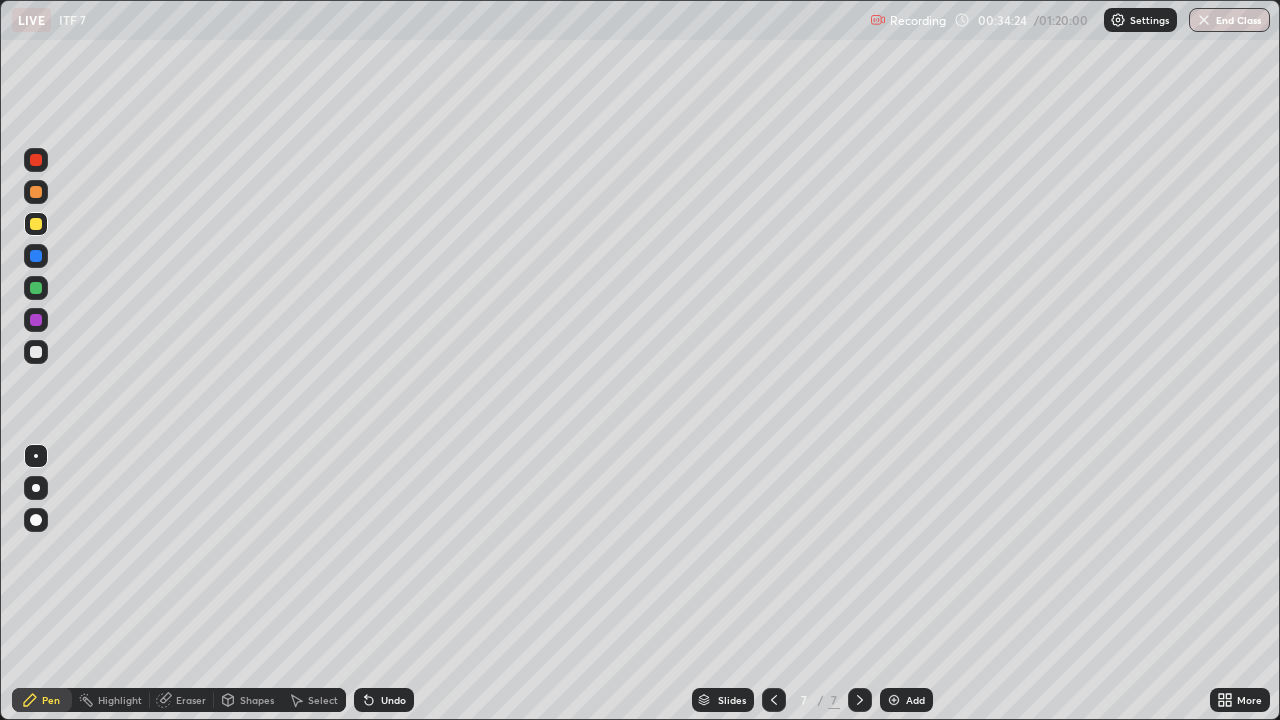 click 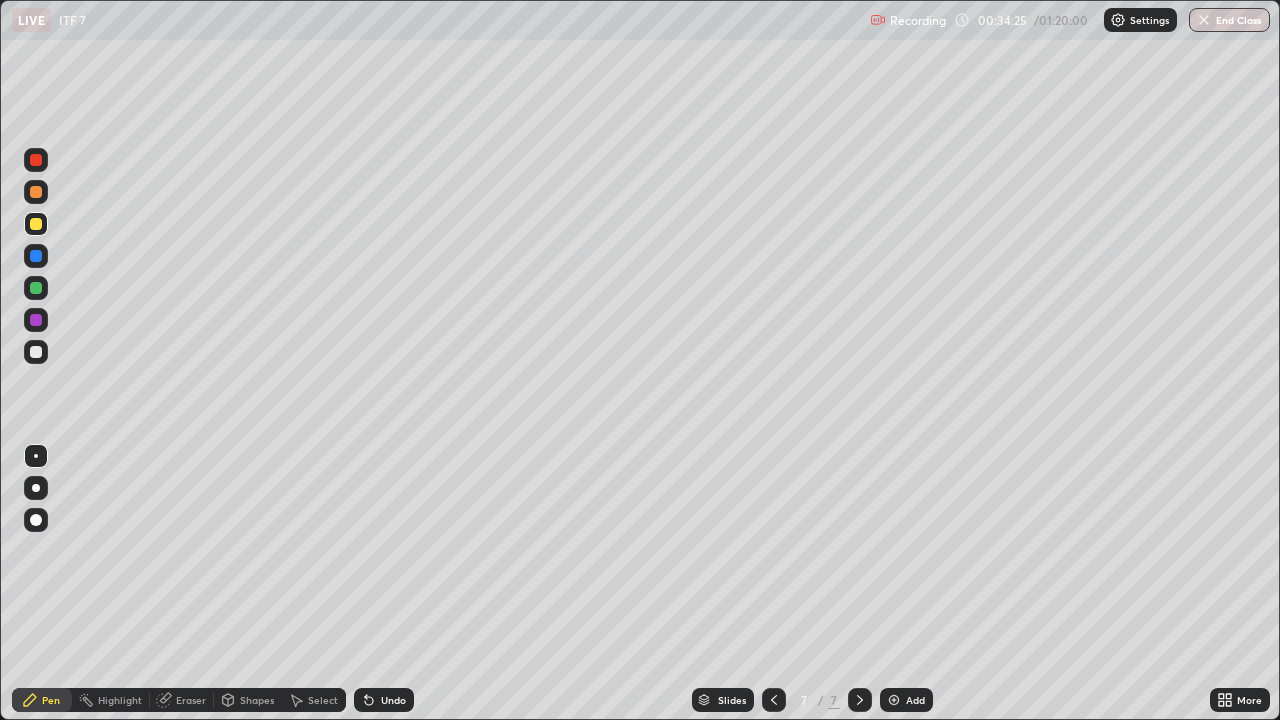 click 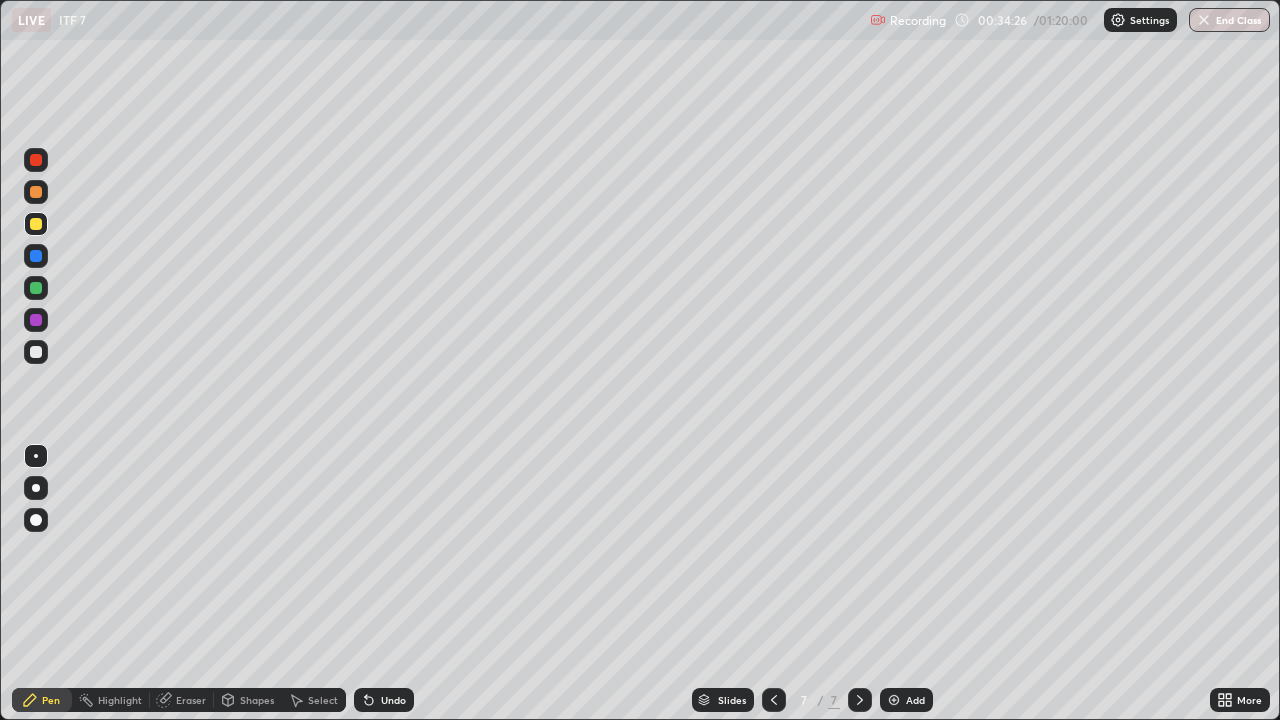 click on "Undo" at bounding box center [384, 700] 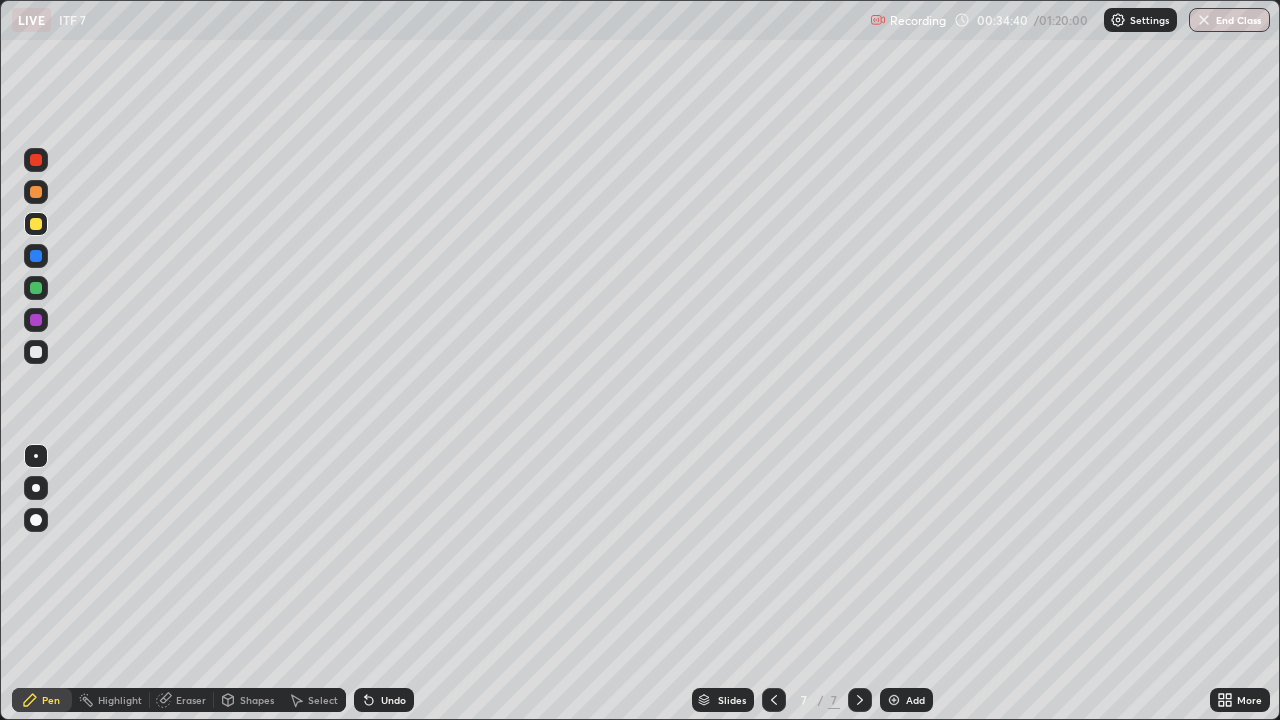 click 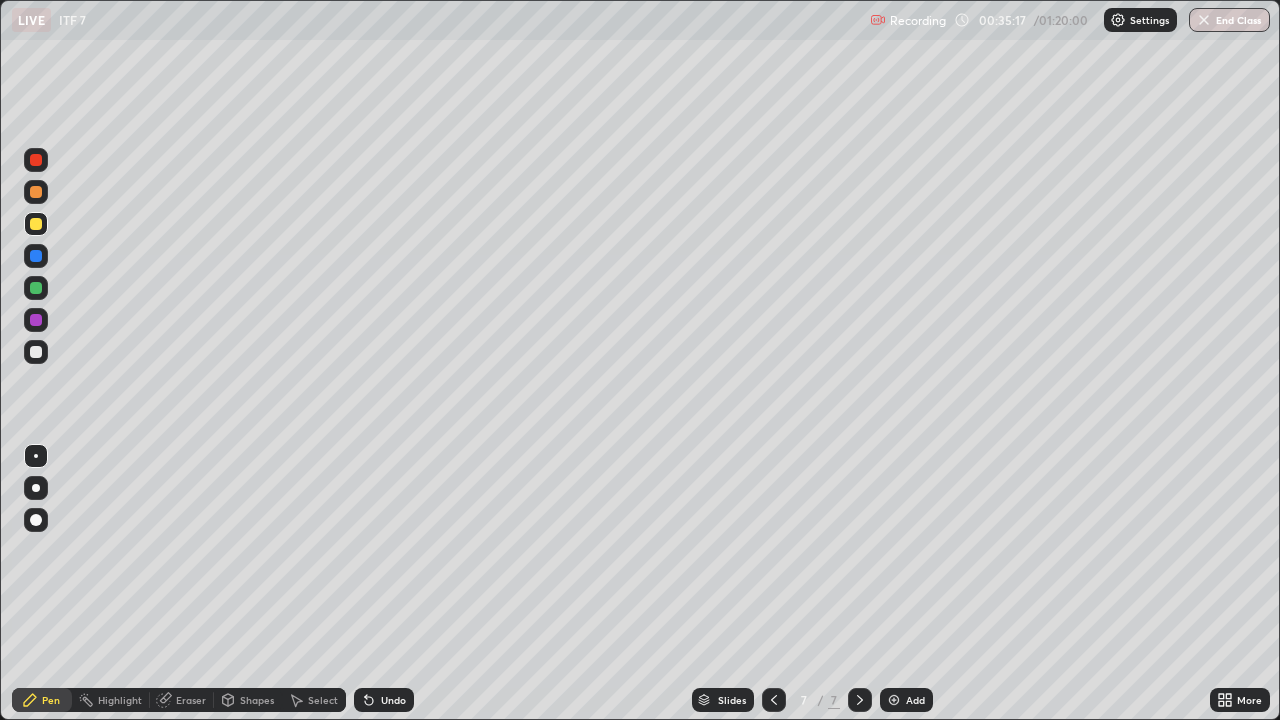 click at bounding box center (36, 352) 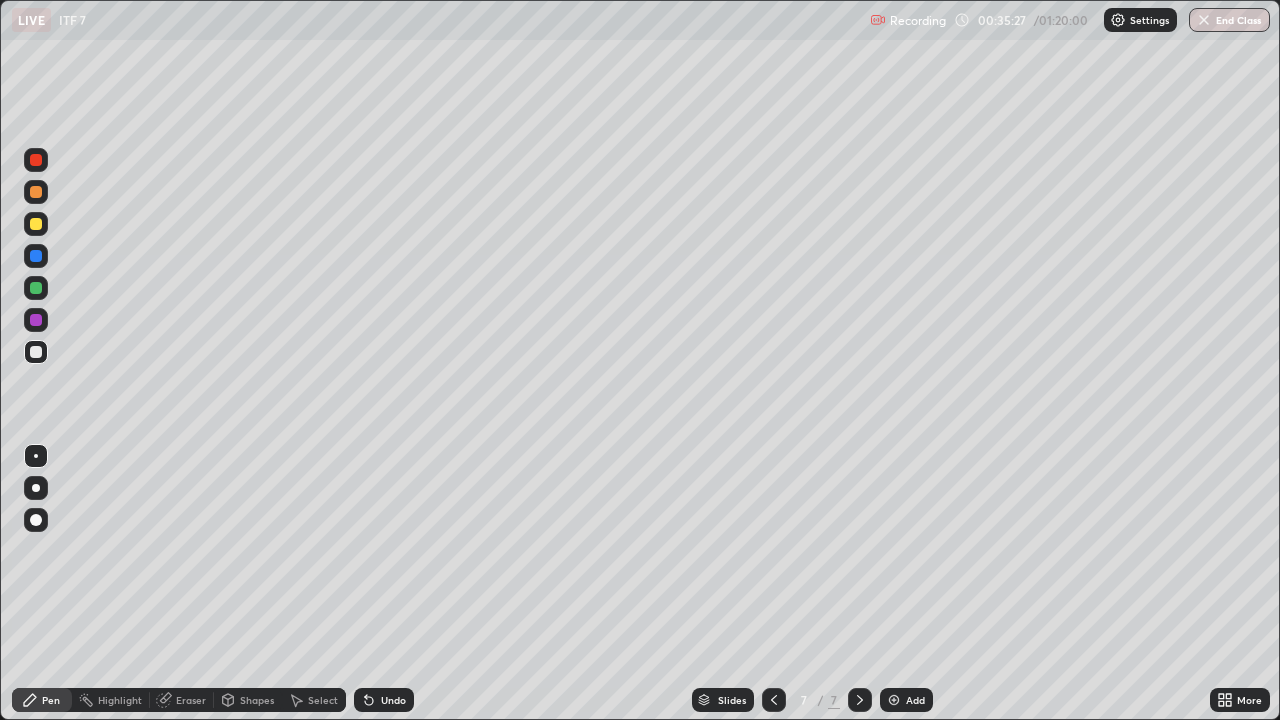 click at bounding box center (36, 256) 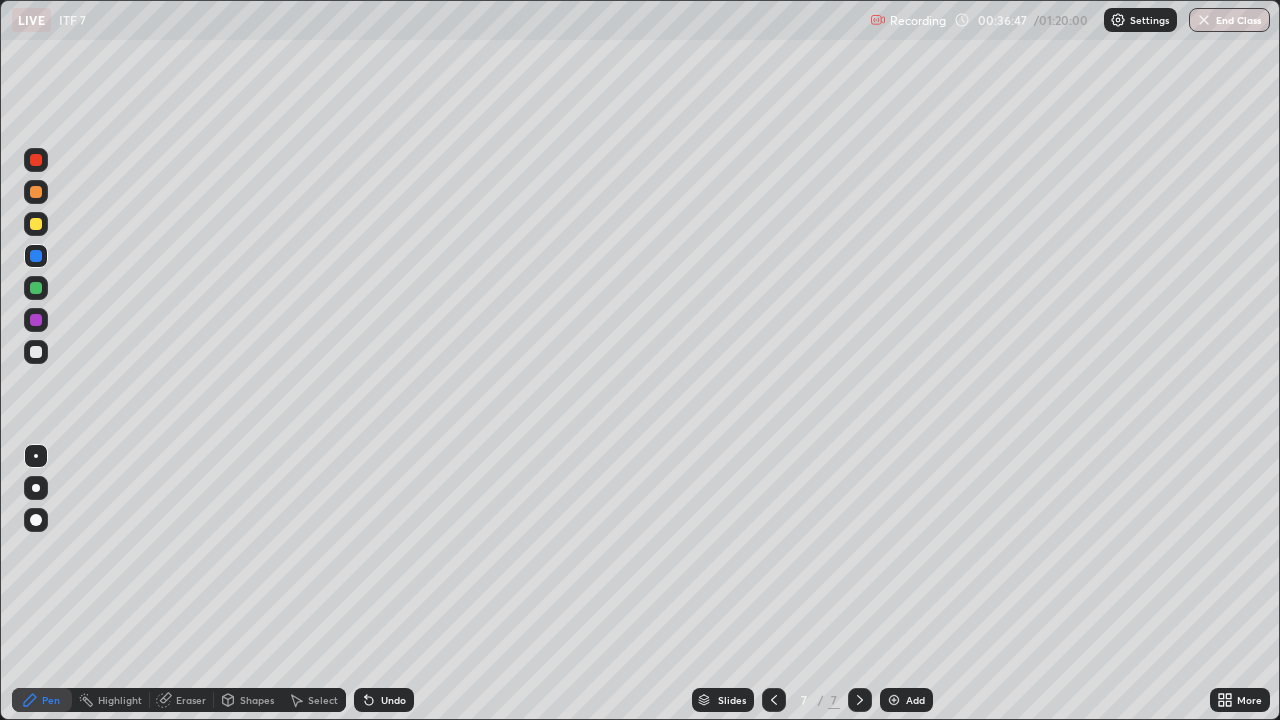 click at bounding box center [36, 288] 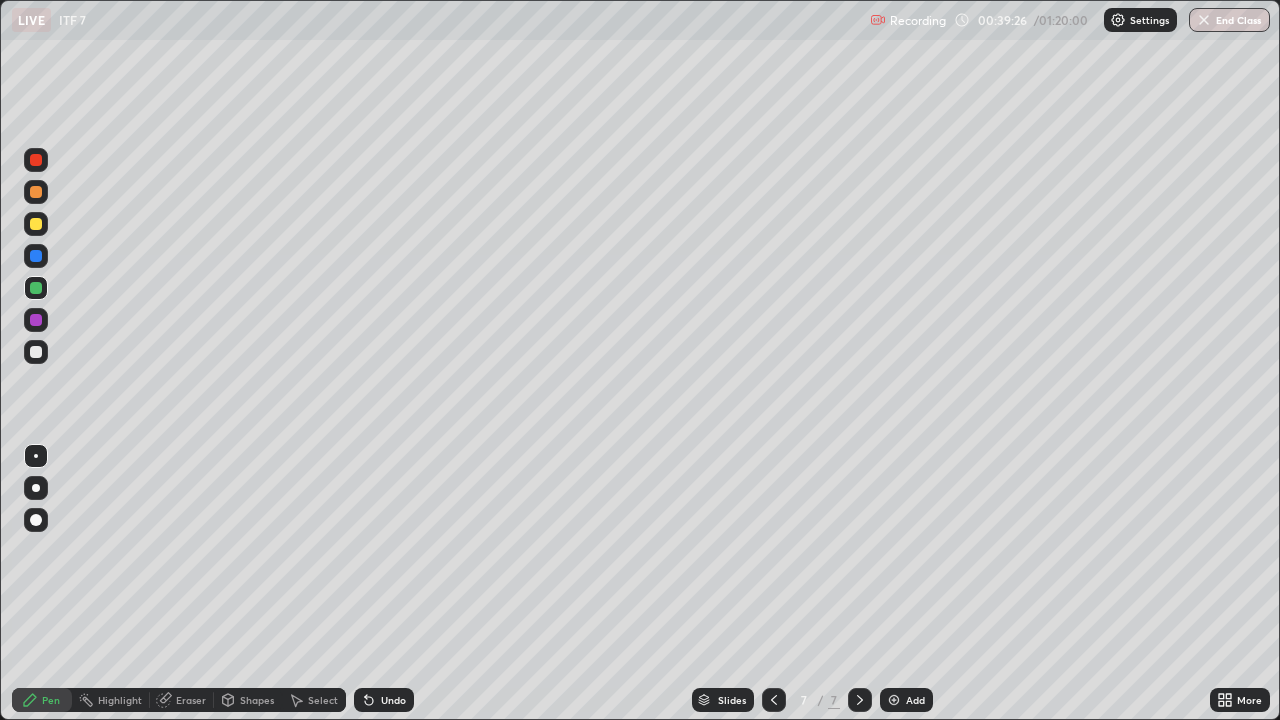click at bounding box center (36, 352) 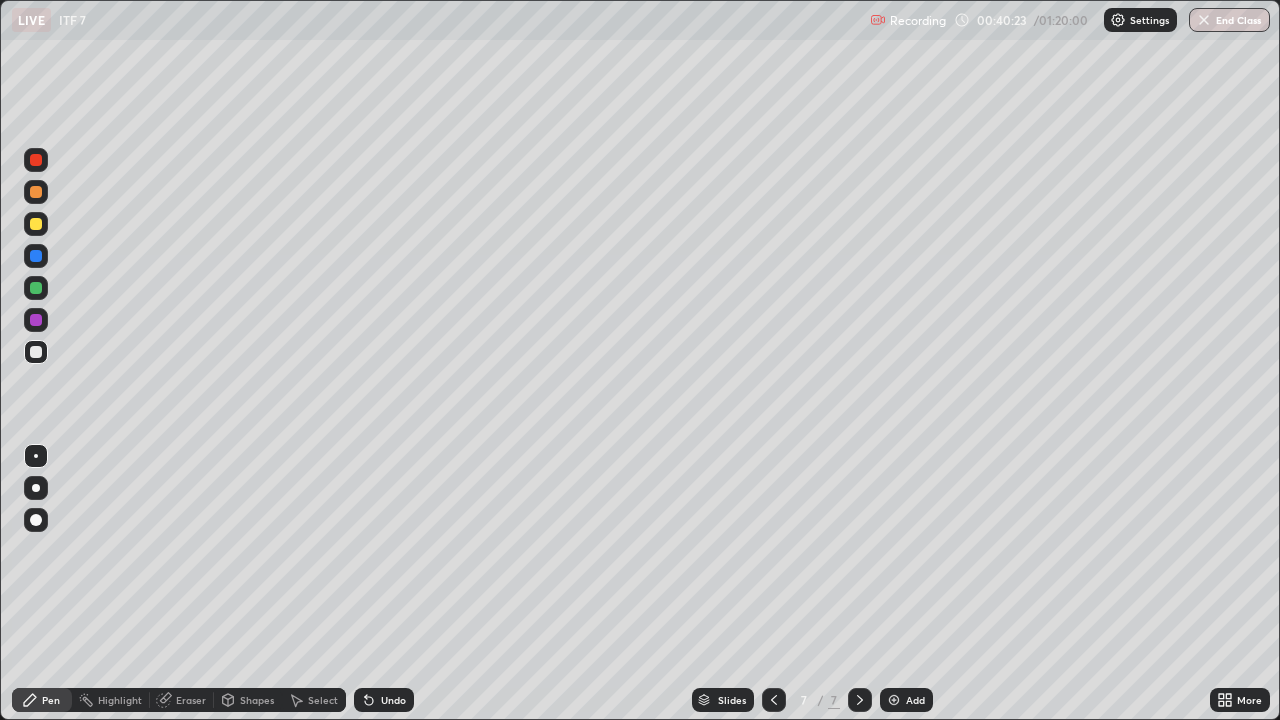 click at bounding box center (894, 700) 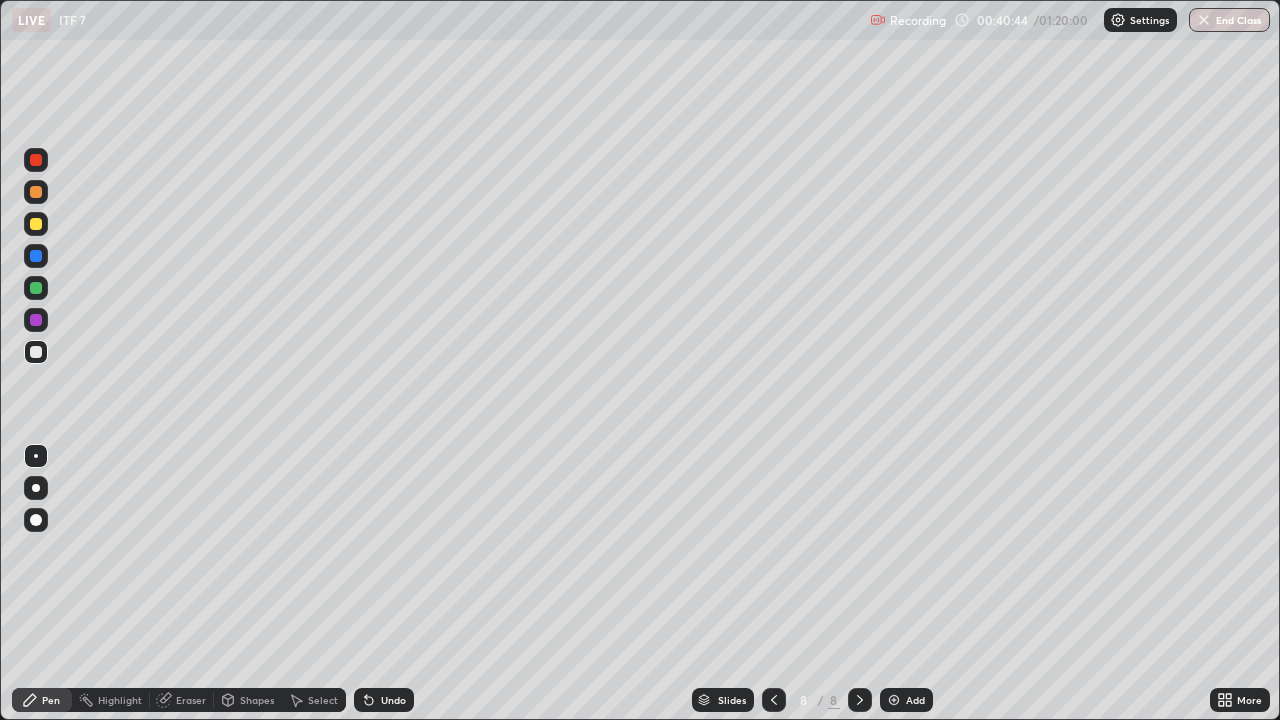 click at bounding box center (36, 224) 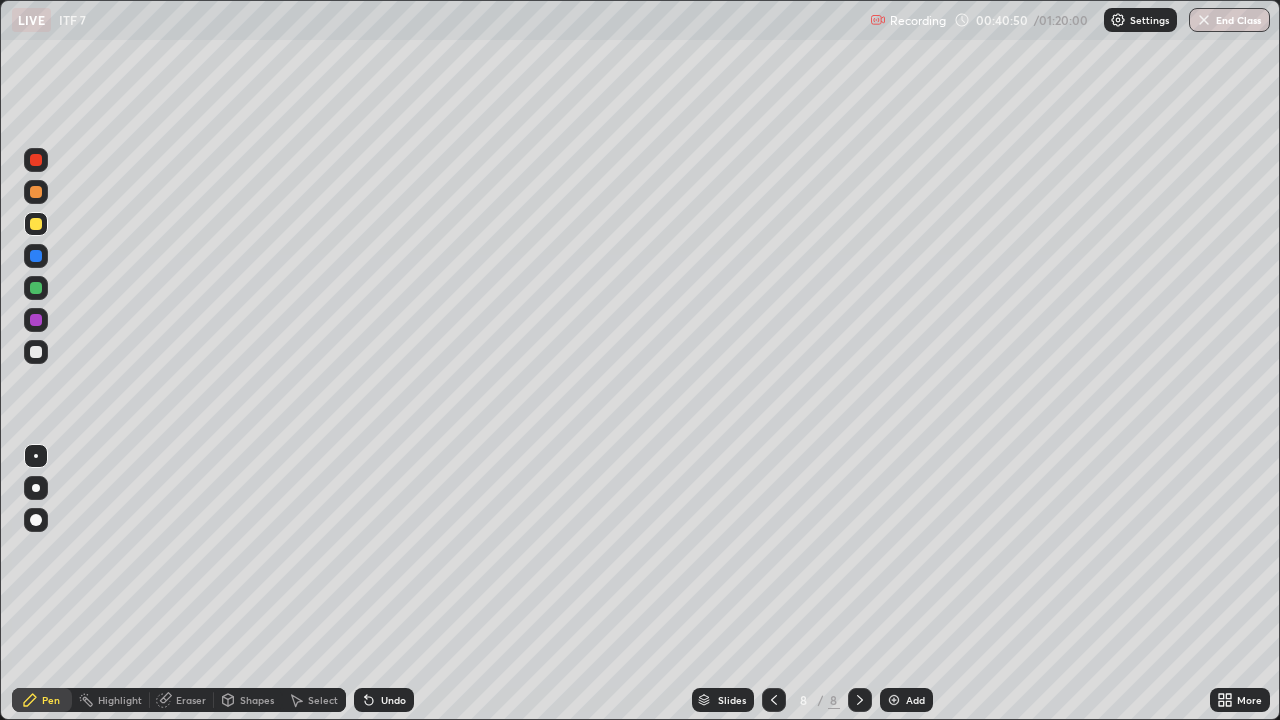 click at bounding box center (36, 352) 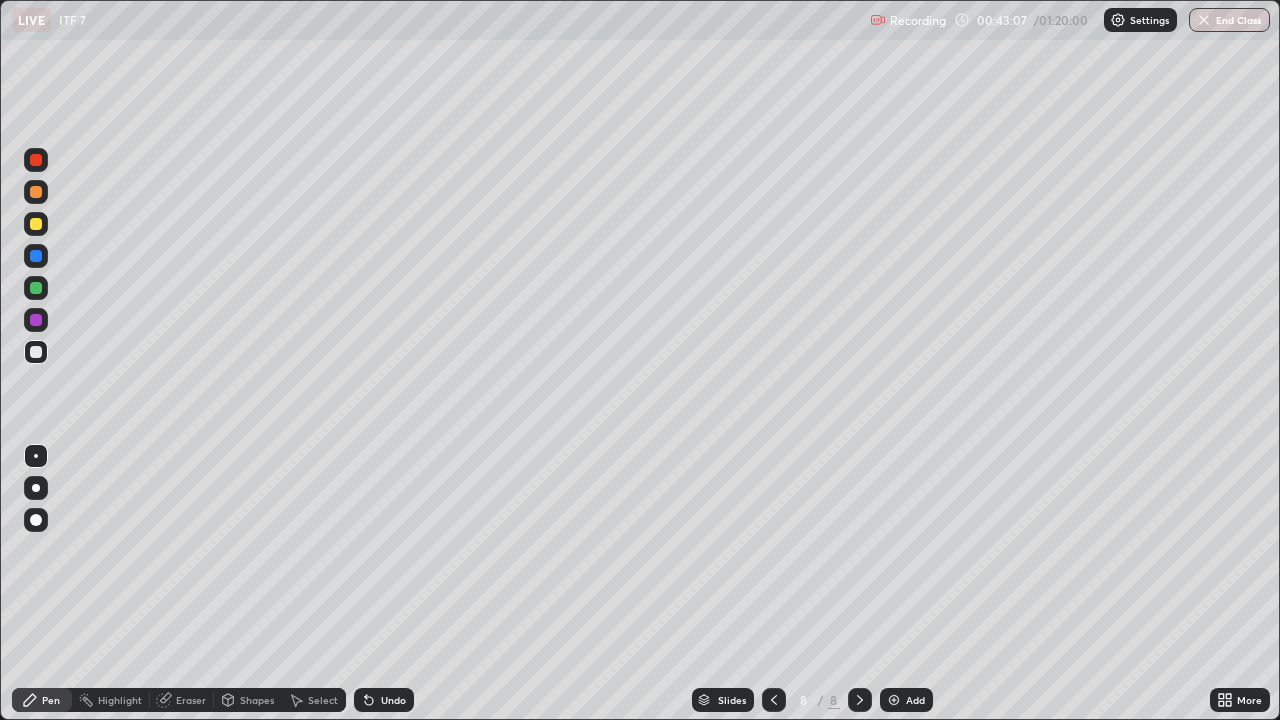 click at bounding box center (36, 224) 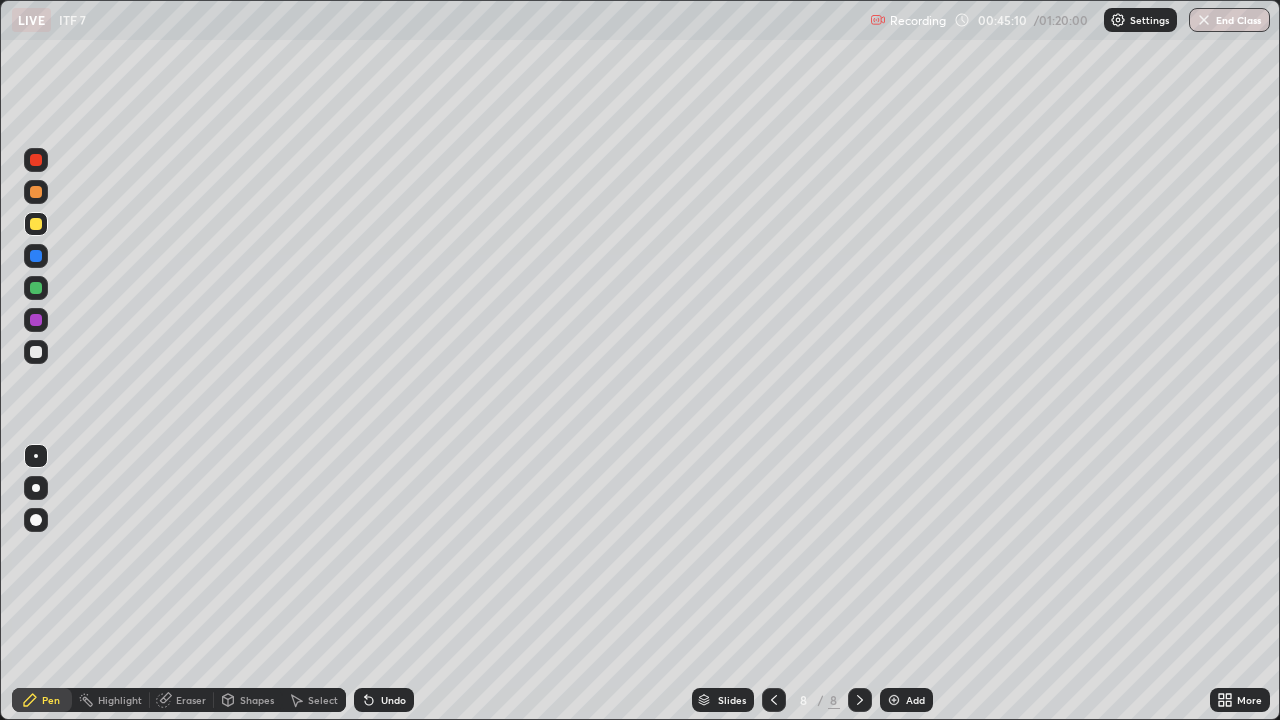 click at bounding box center [36, 352] 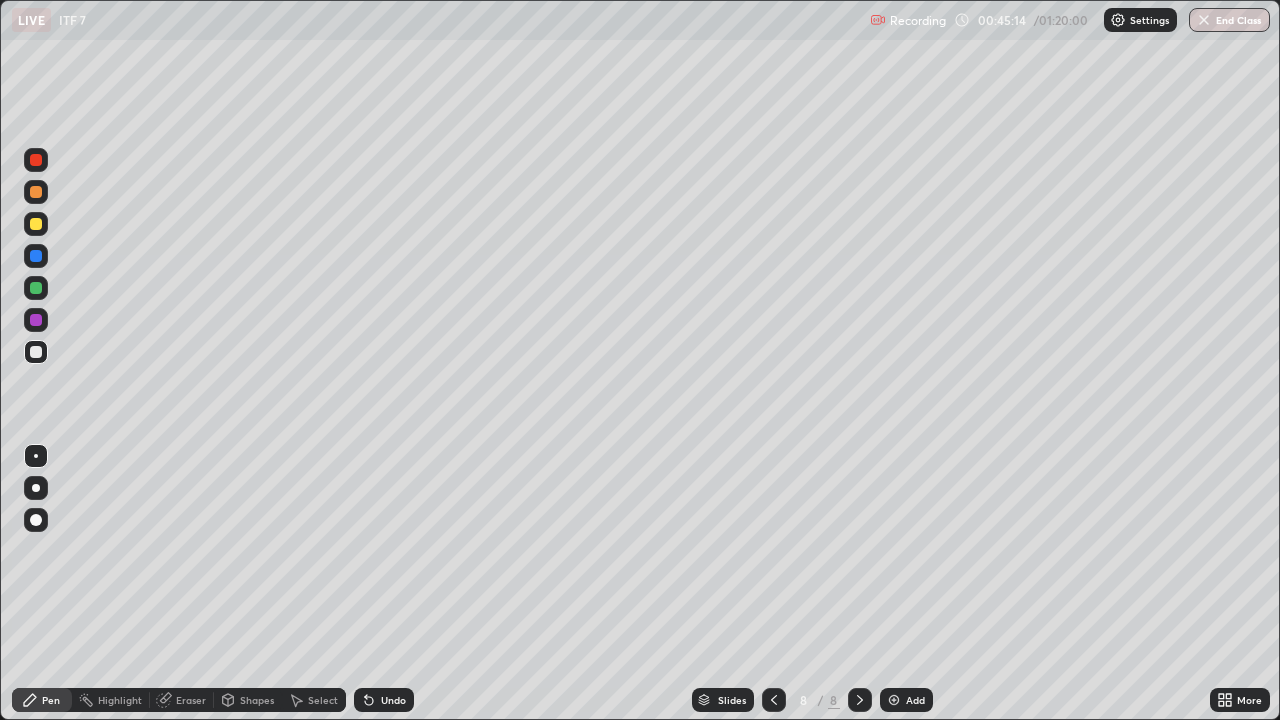 click at bounding box center (36, 224) 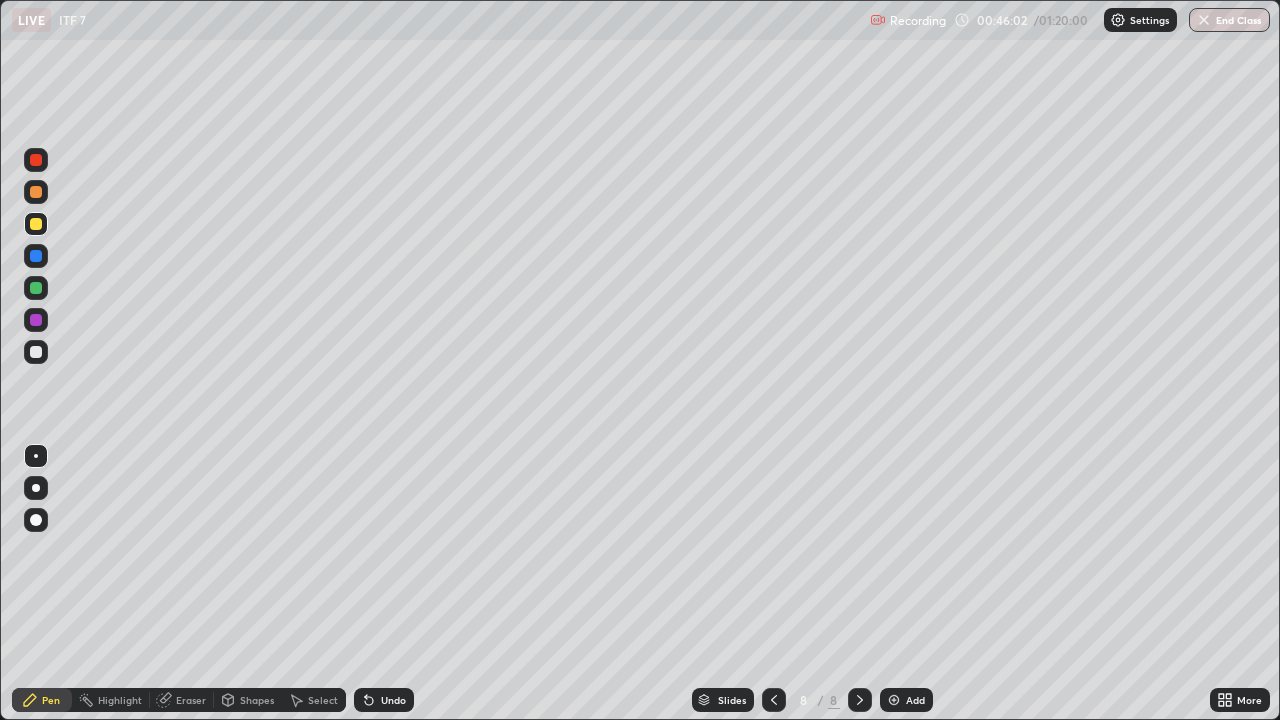 click at bounding box center (36, 352) 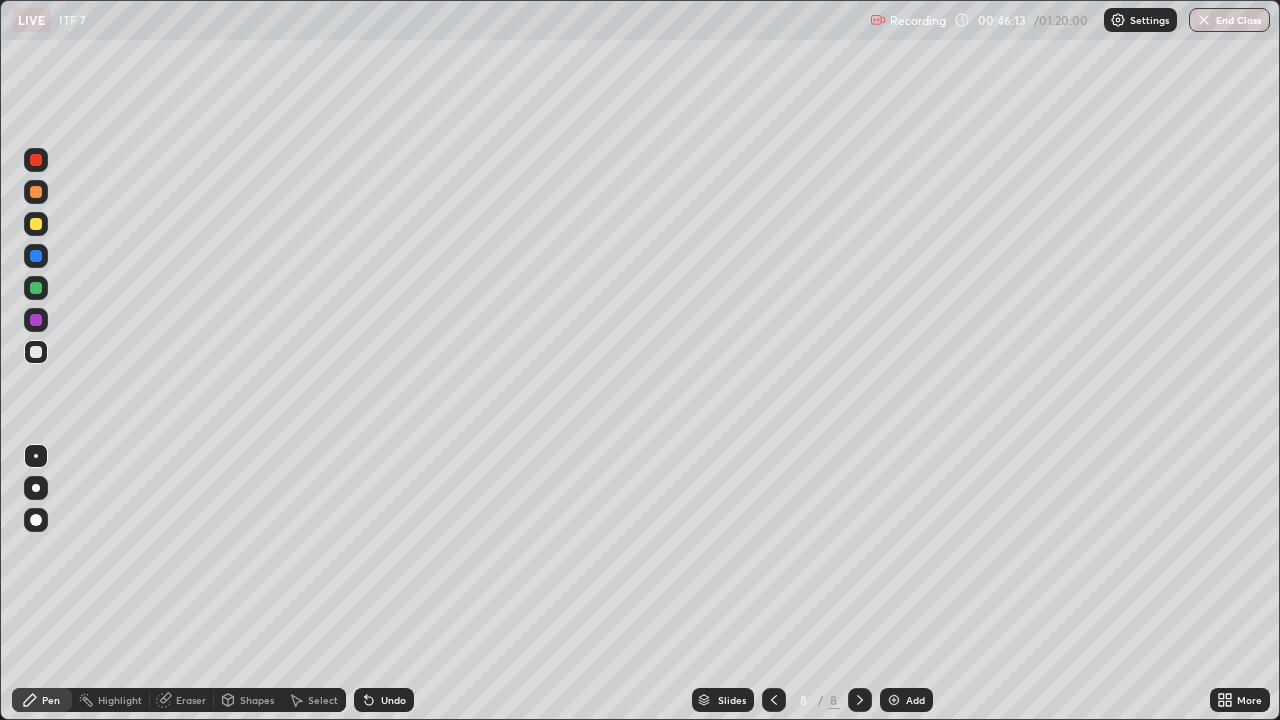 click at bounding box center (894, 700) 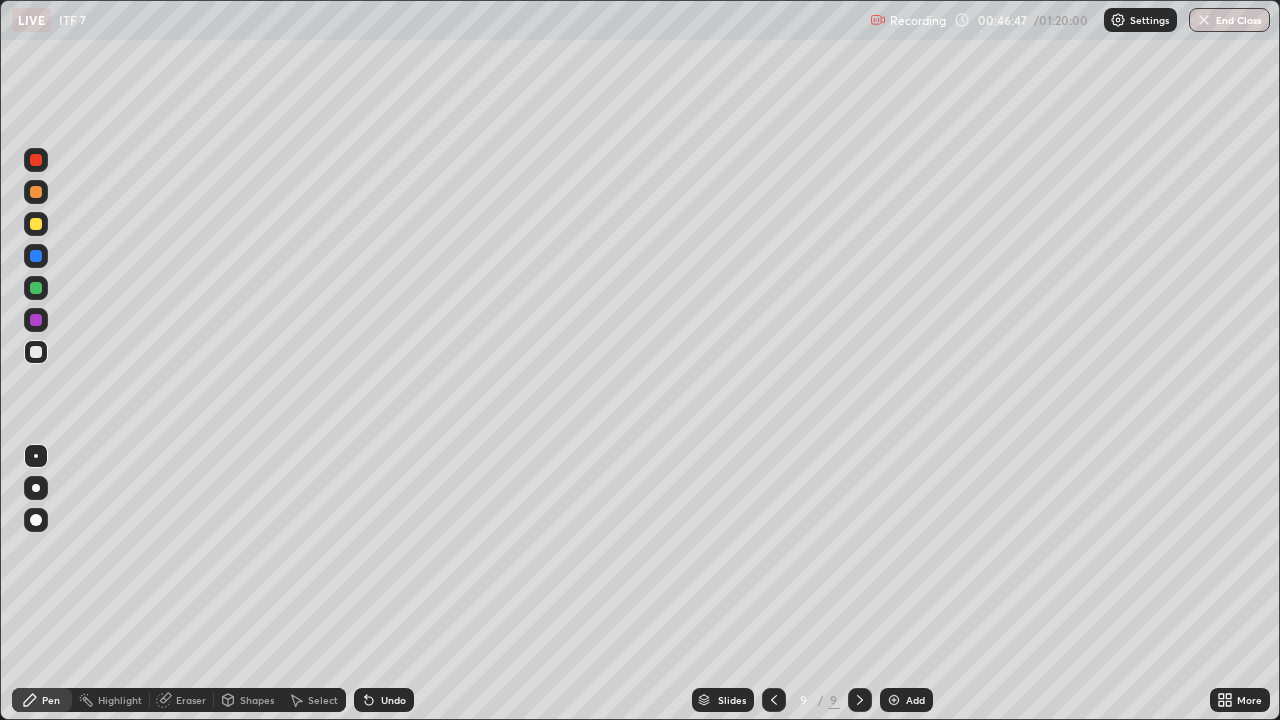 click at bounding box center [36, 224] 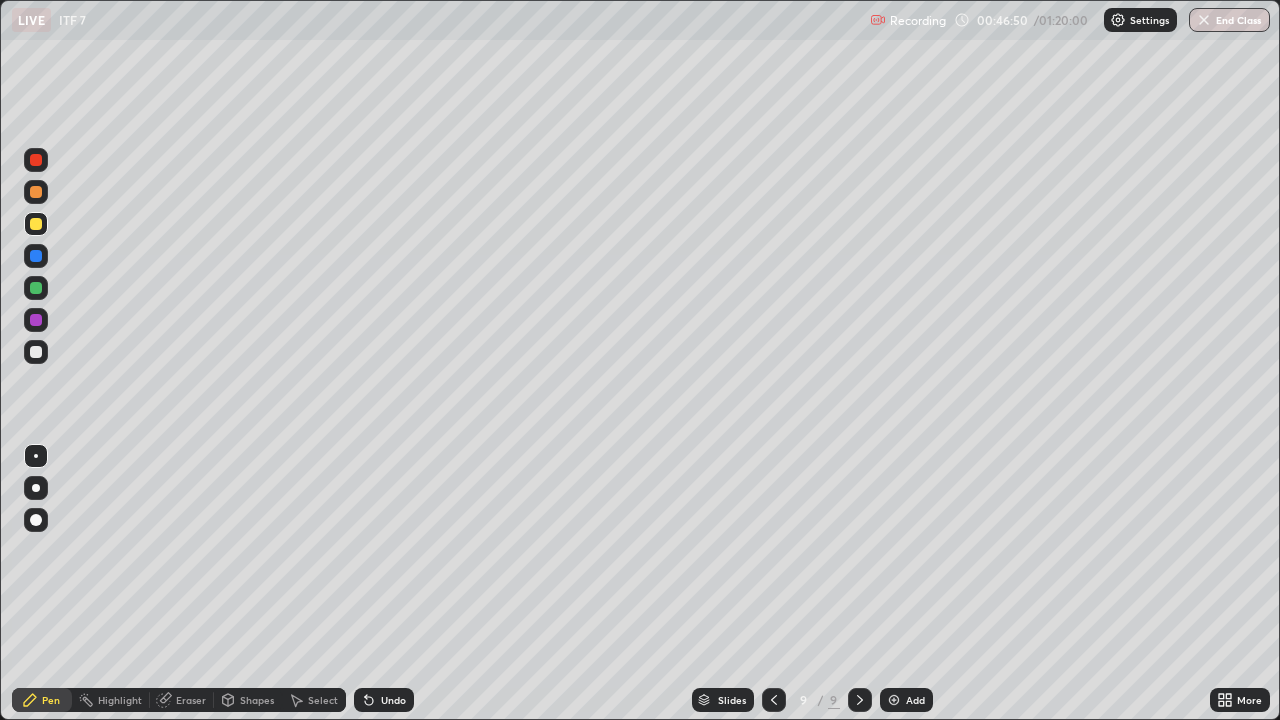 click at bounding box center (36, 352) 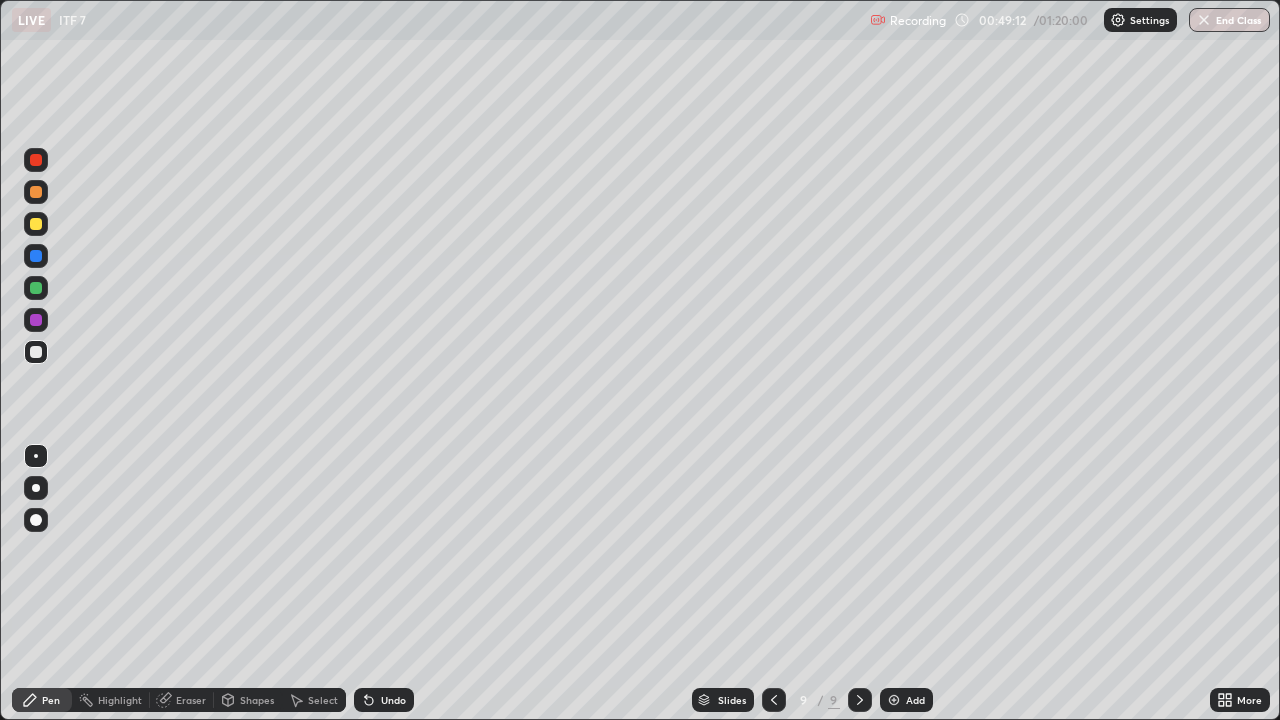 click on "Undo" at bounding box center (393, 700) 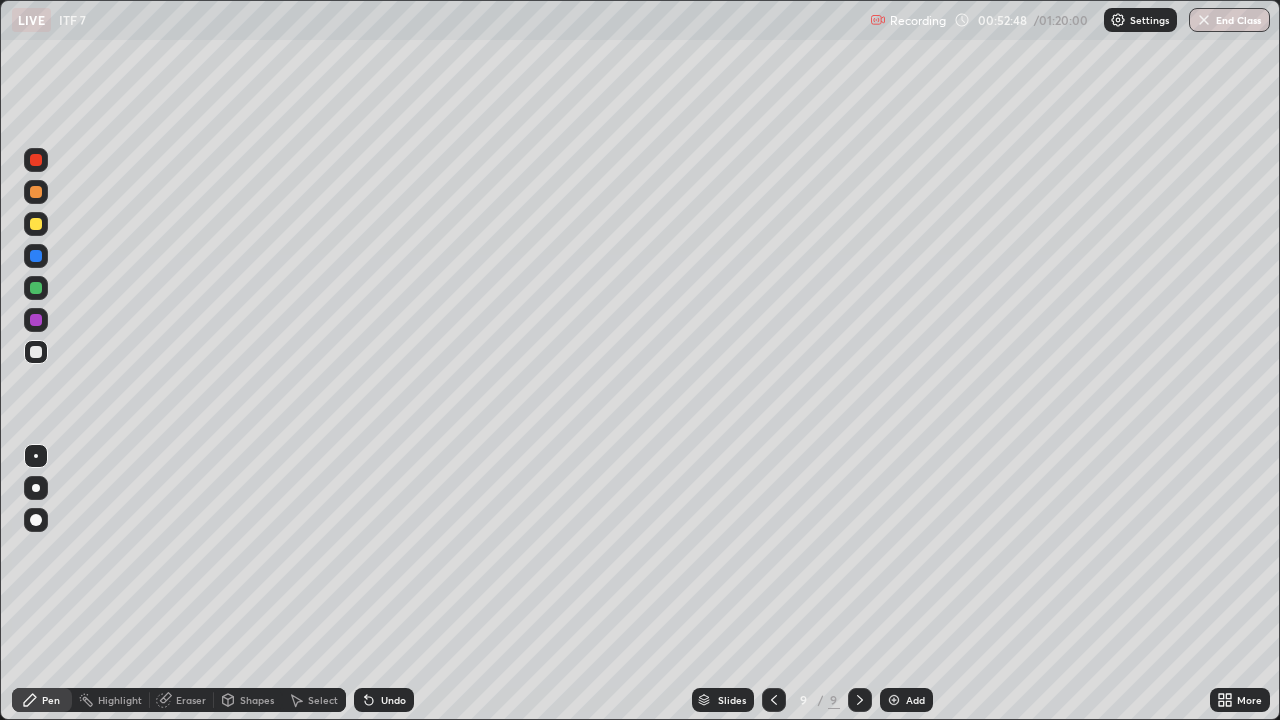 click at bounding box center [36, 224] 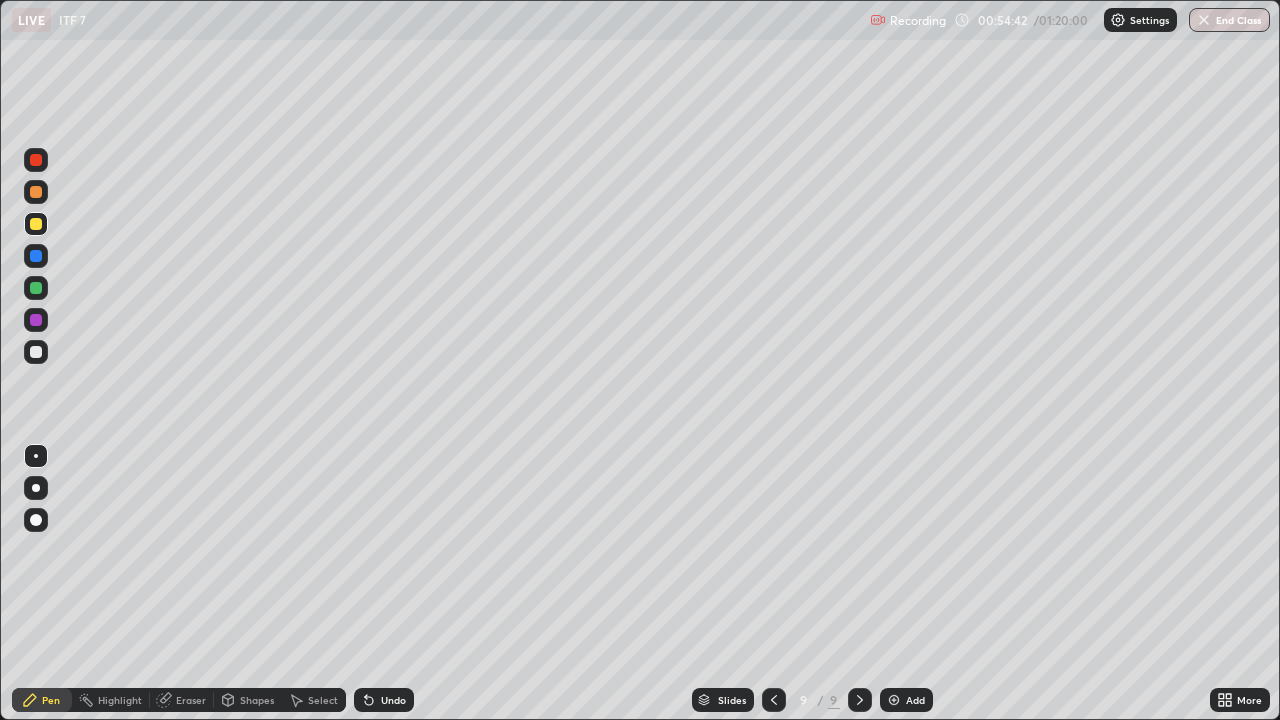 click at bounding box center [36, 352] 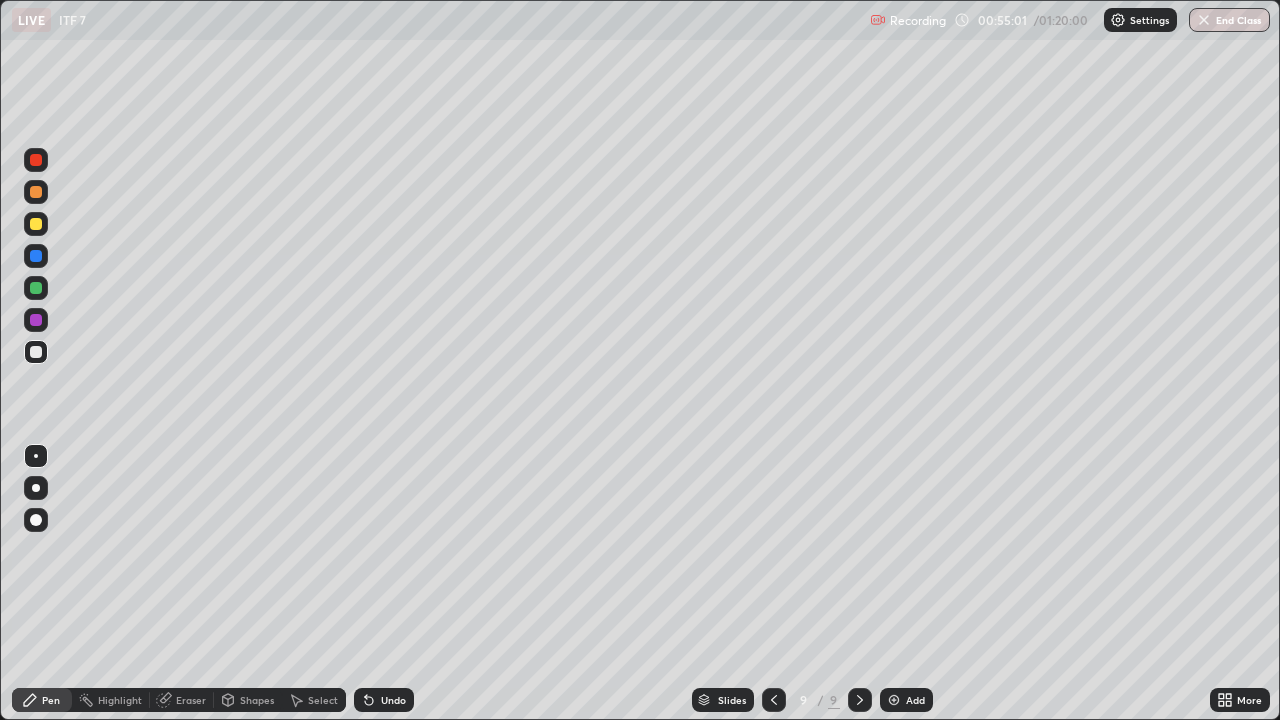 click at bounding box center [894, 700] 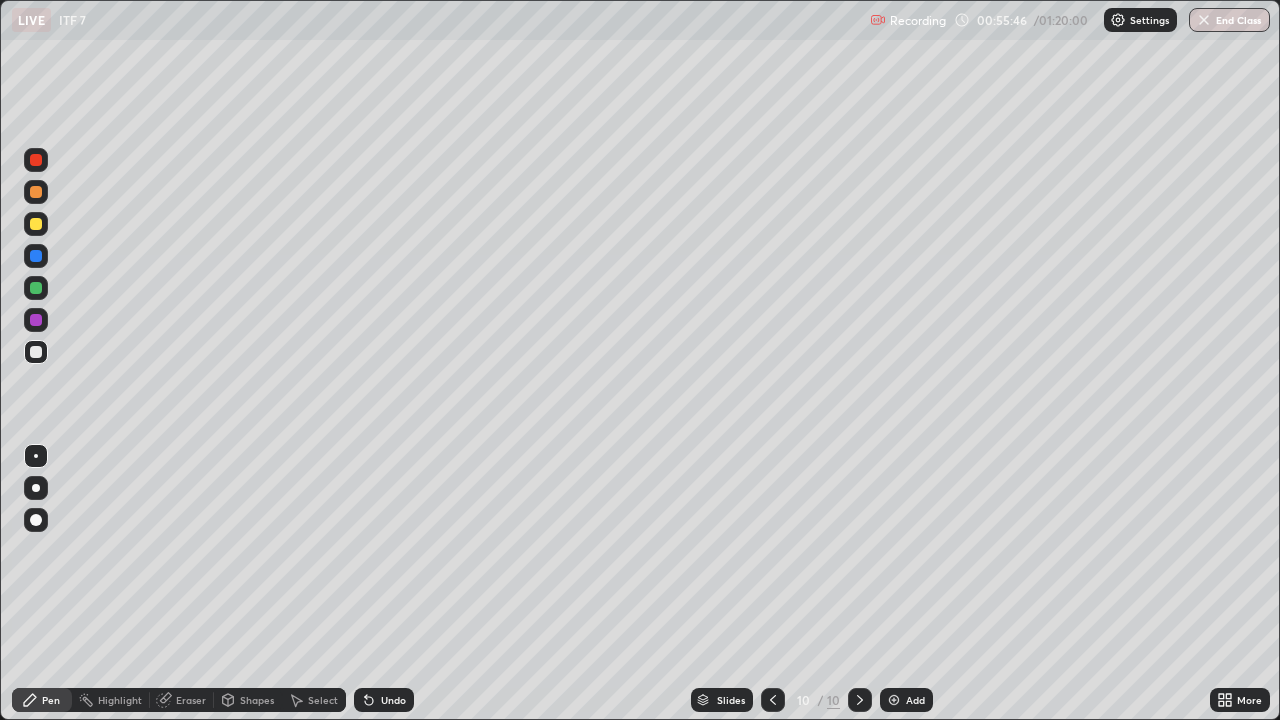 click at bounding box center (36, 224) 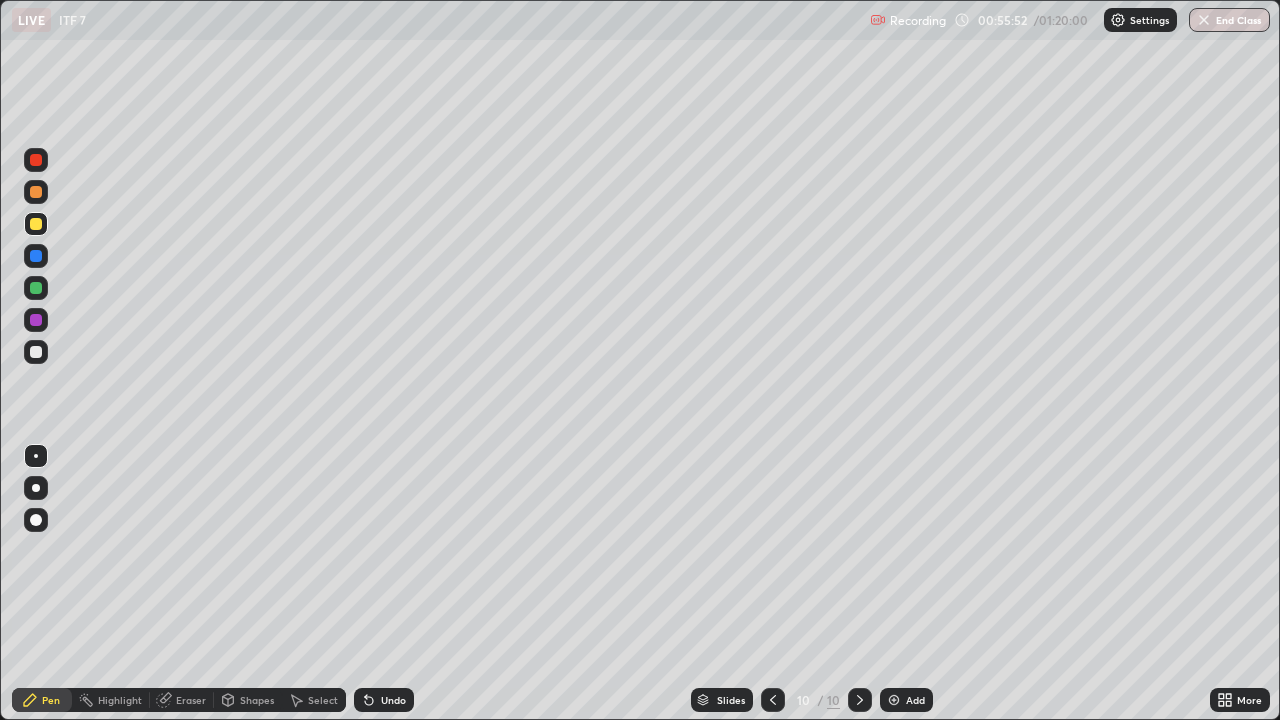 click at bounding box center (36, 352) 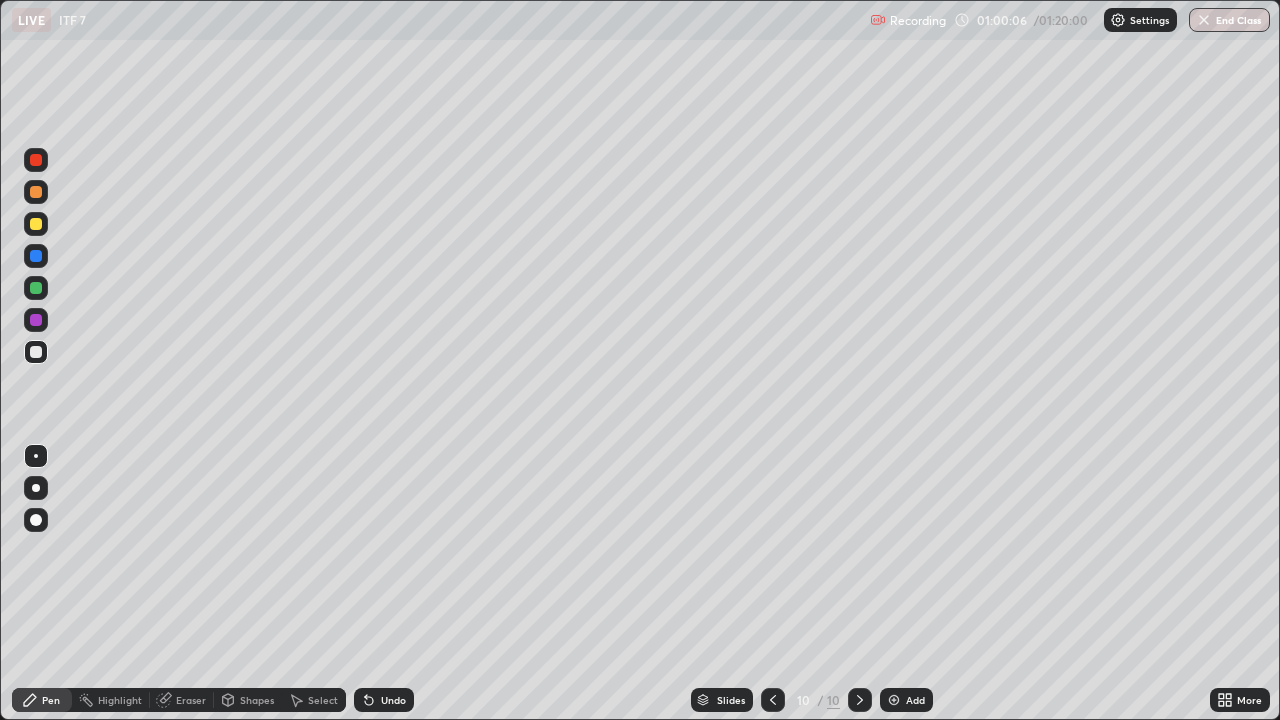 click at bounding box center [36, 256] 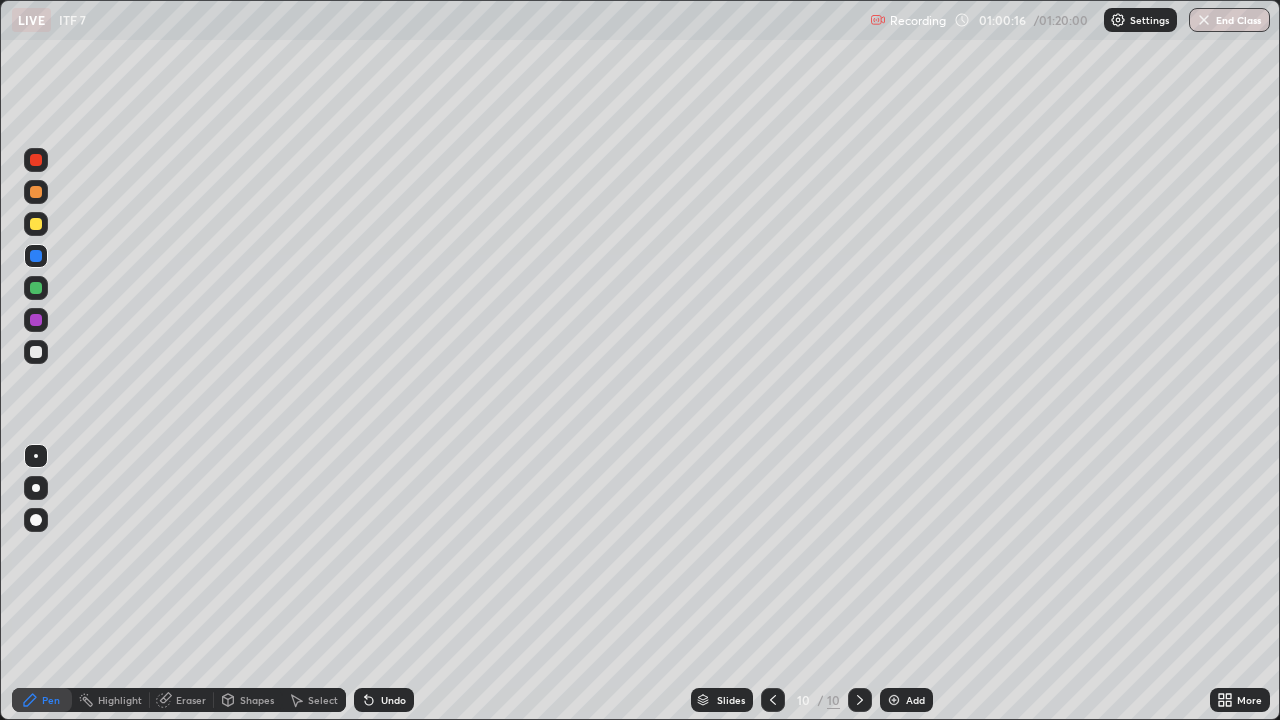 click at bounding box center [36, 224] 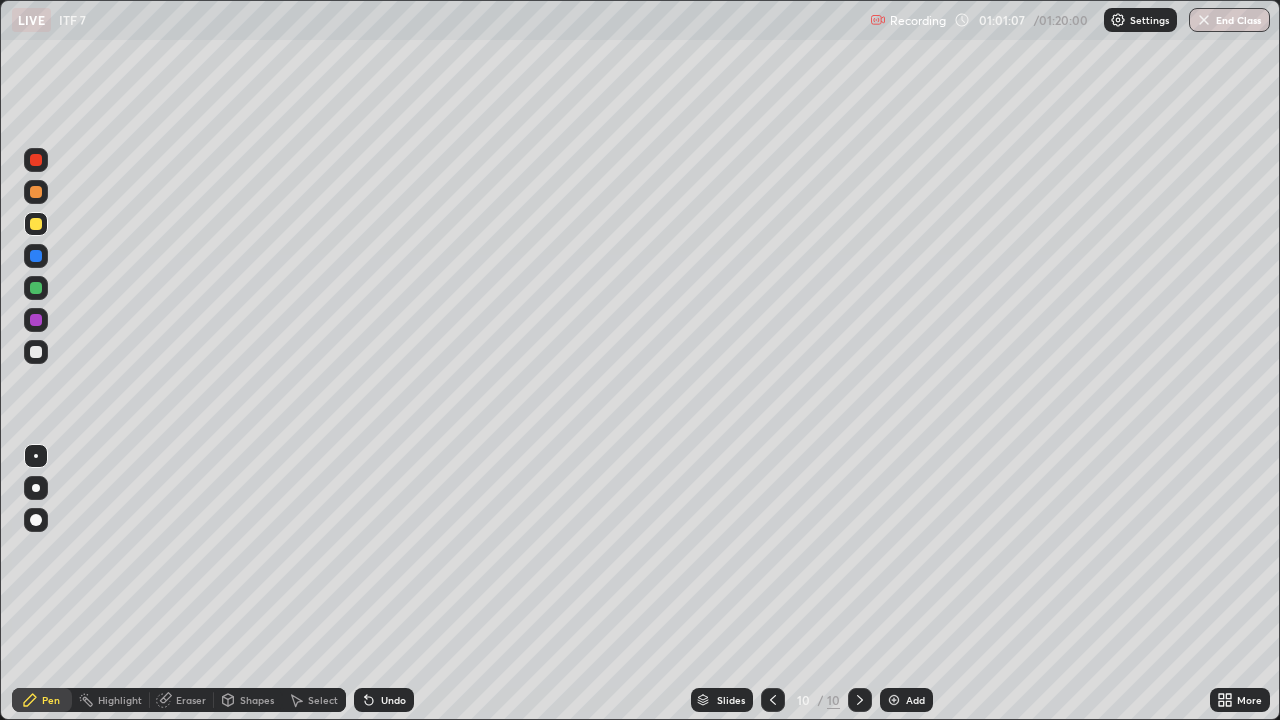 click at bounding box center [36, 288] 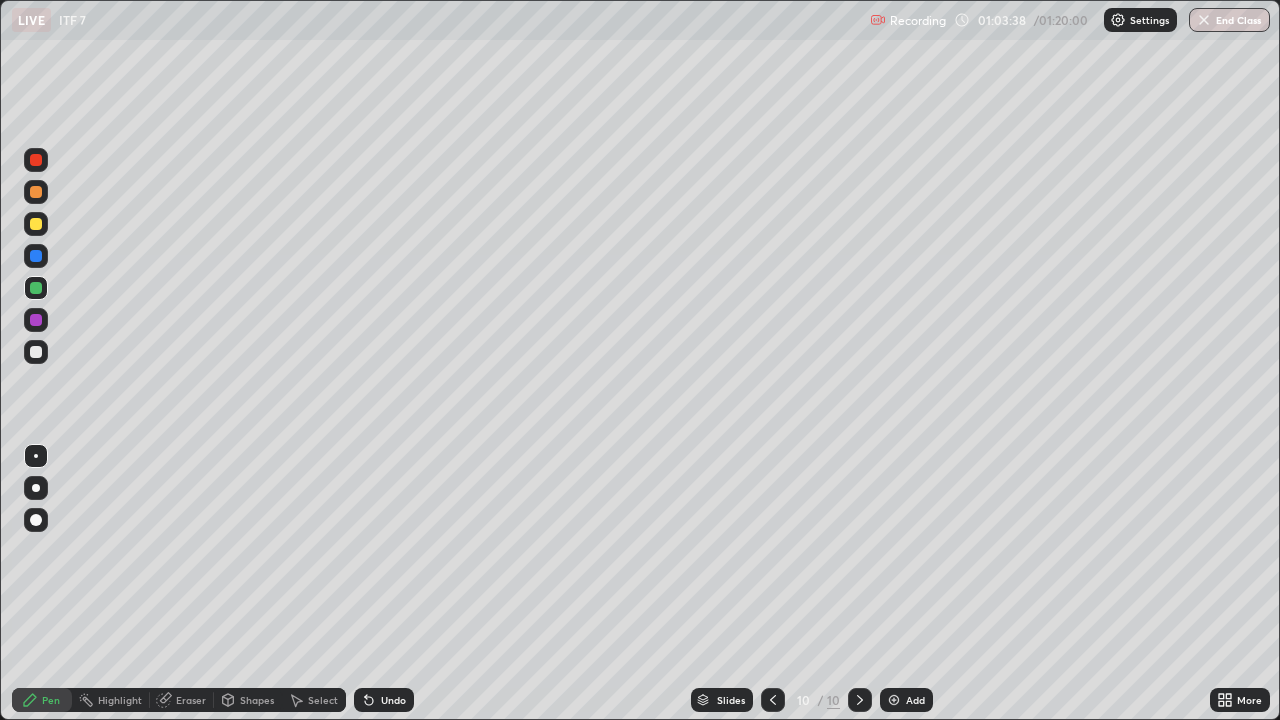 click at bounding box center (36, 352) 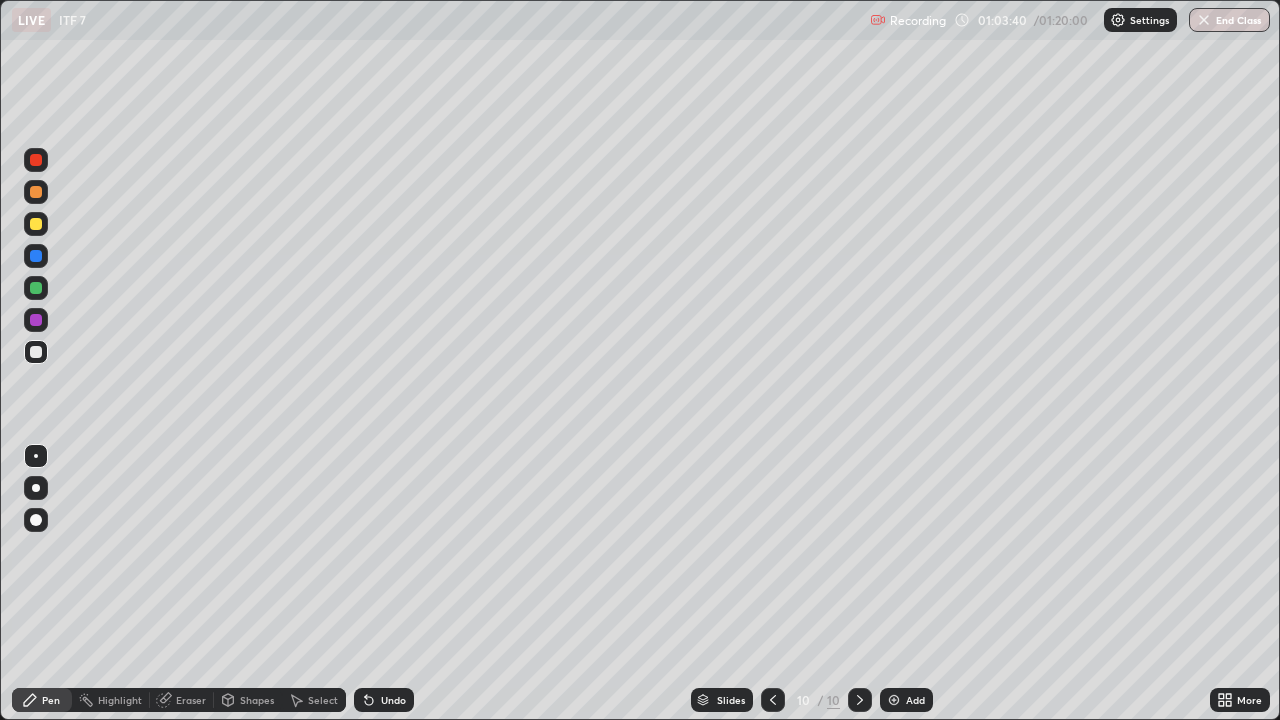 click at bounding box center [894, 700] 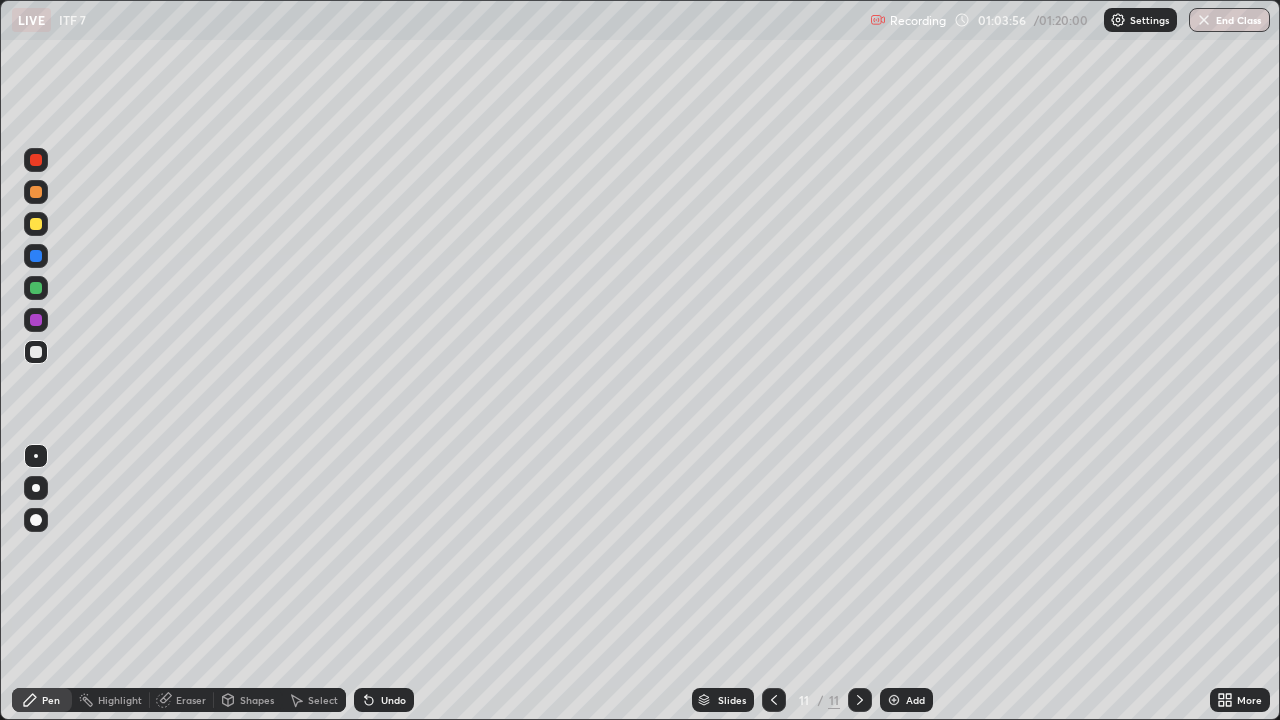 click on "Undo" at bounding box center (393, 700) 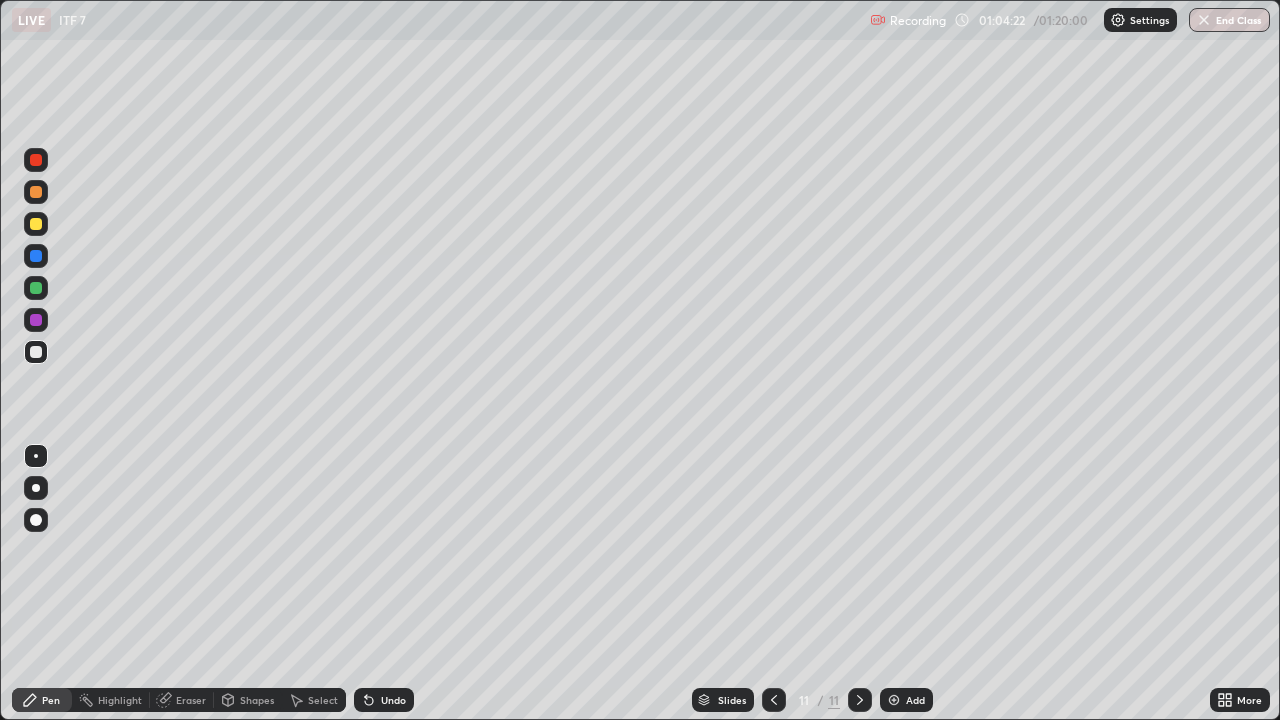 click on "Undo" at bounding box center (393, 700) 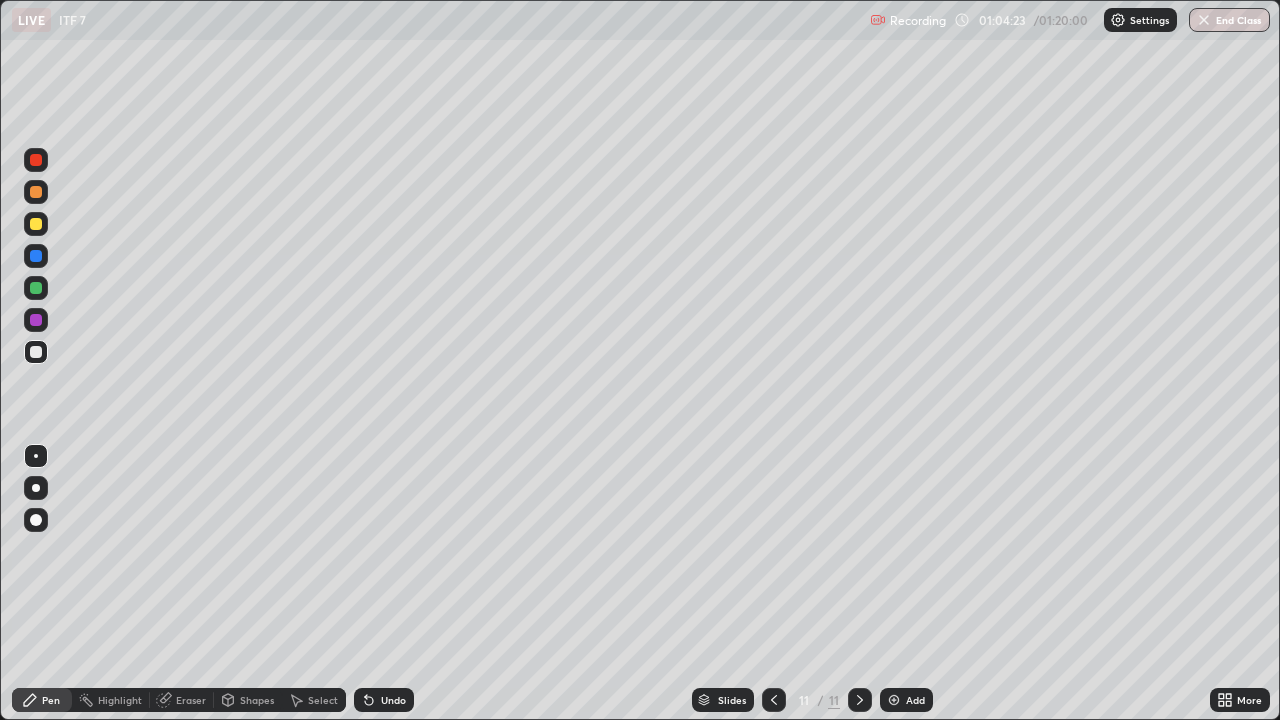 click on "Undo" at bounding box center (393, 700) 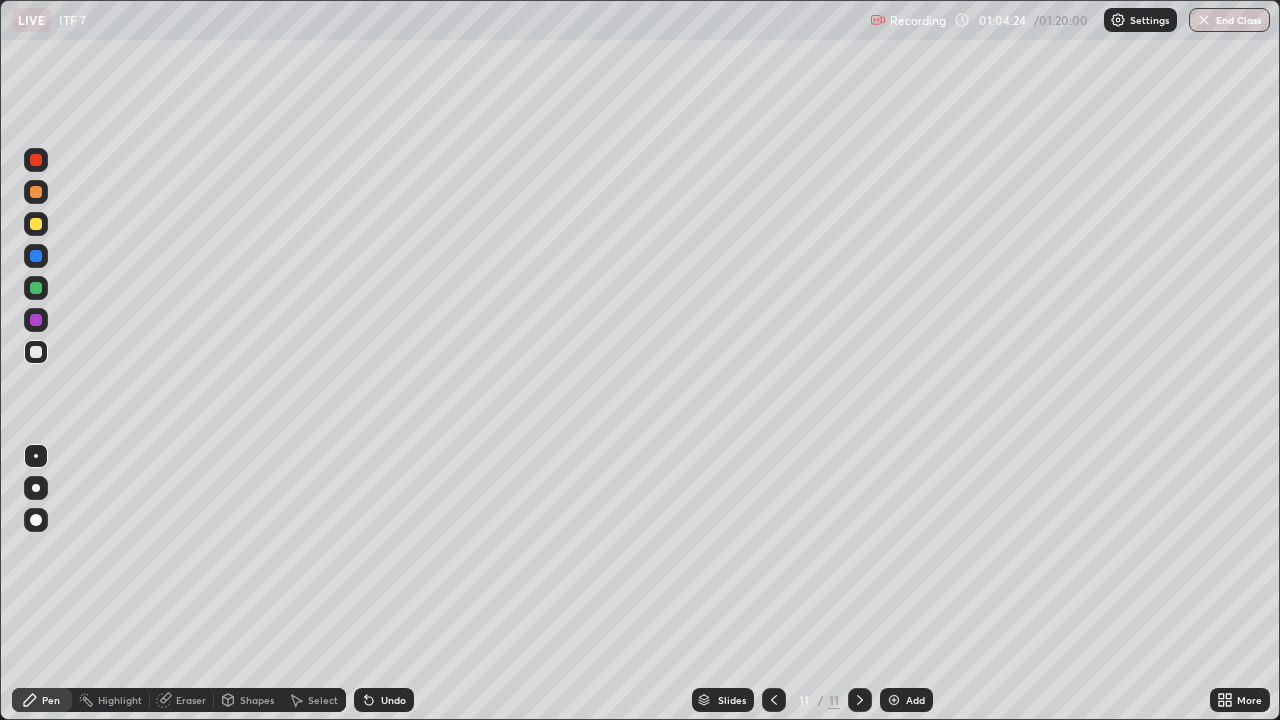 click on "Undo" at bounding box center [393, 700] 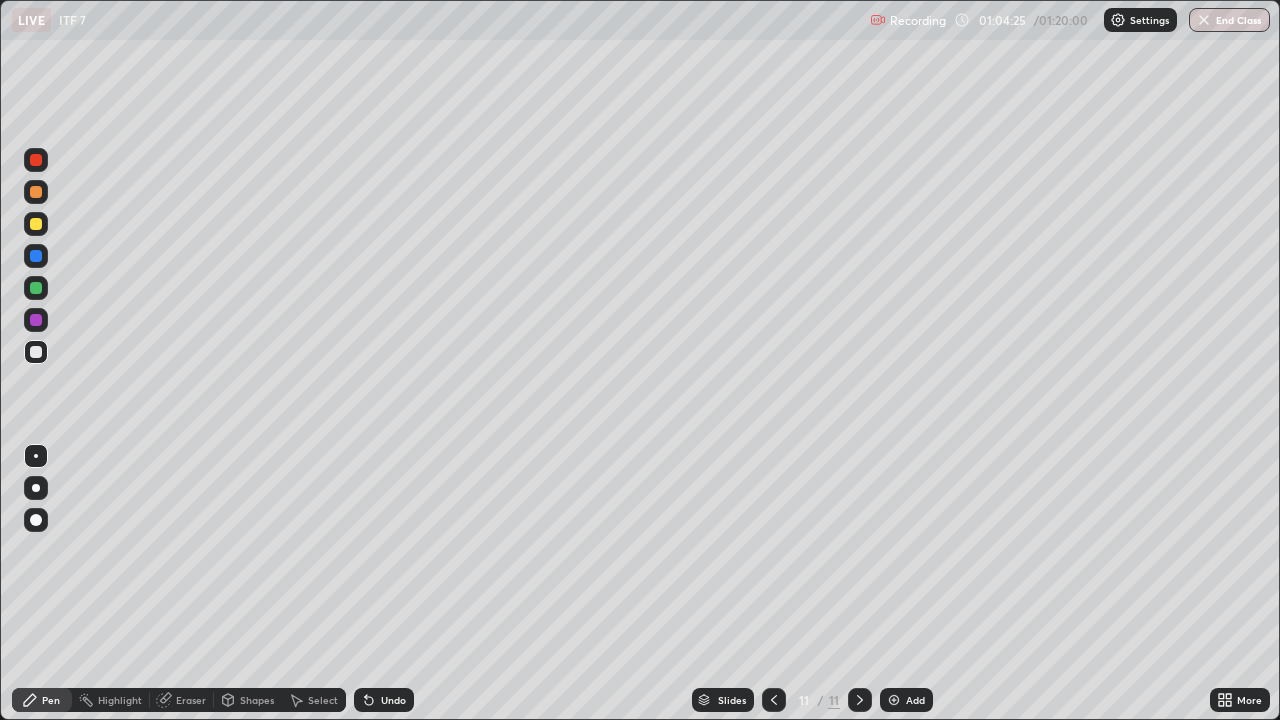 click on "Undo" at bounding box center (393, 700) 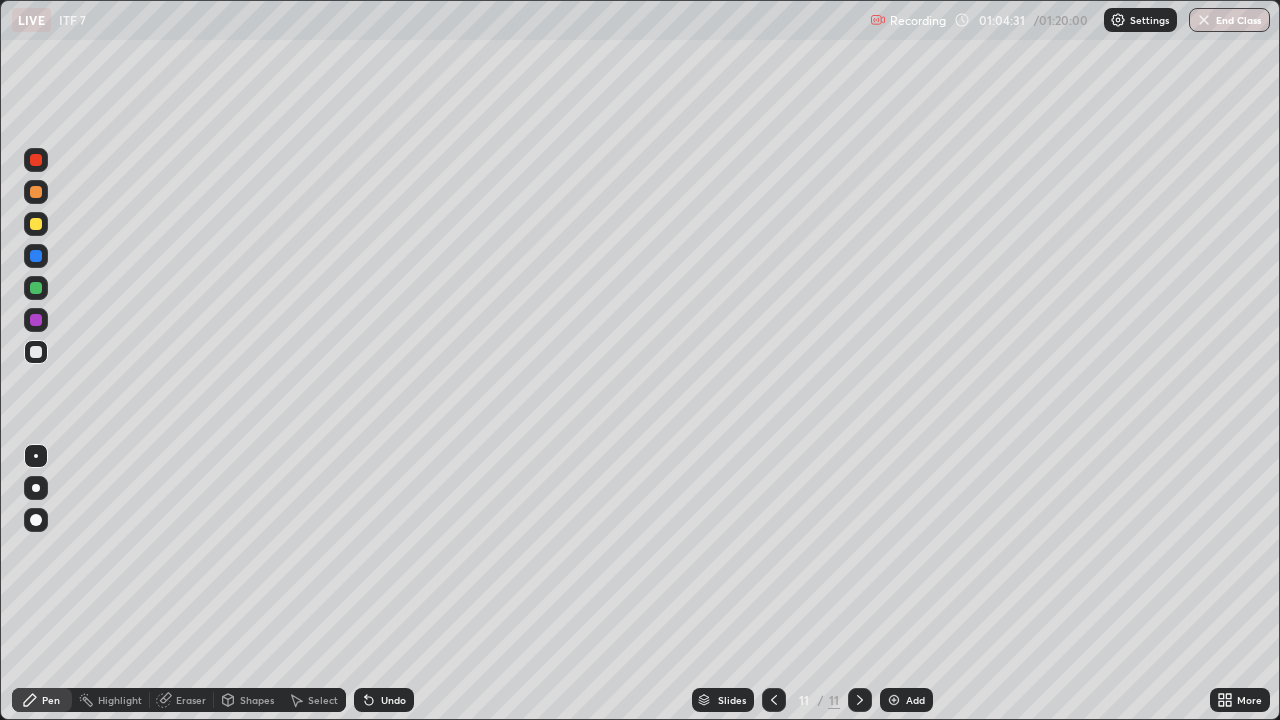 click at bounding box center [36, 224] 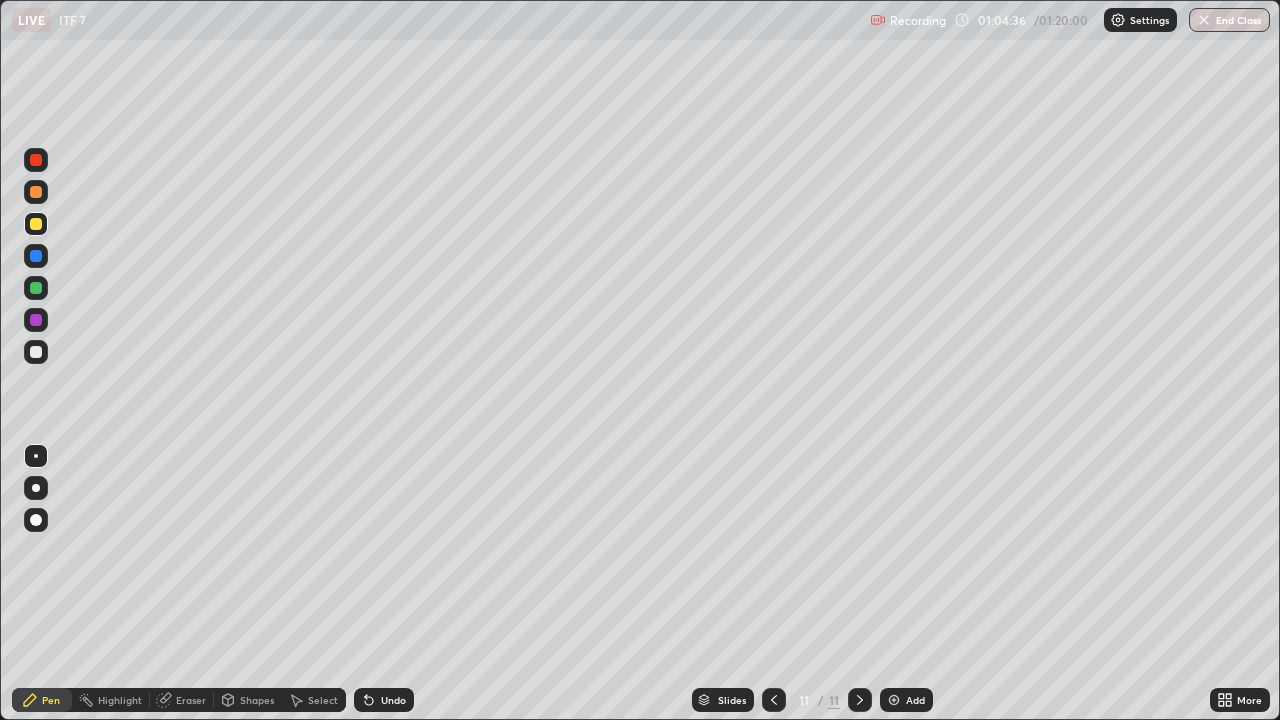 click at bounding box center [36, 352] 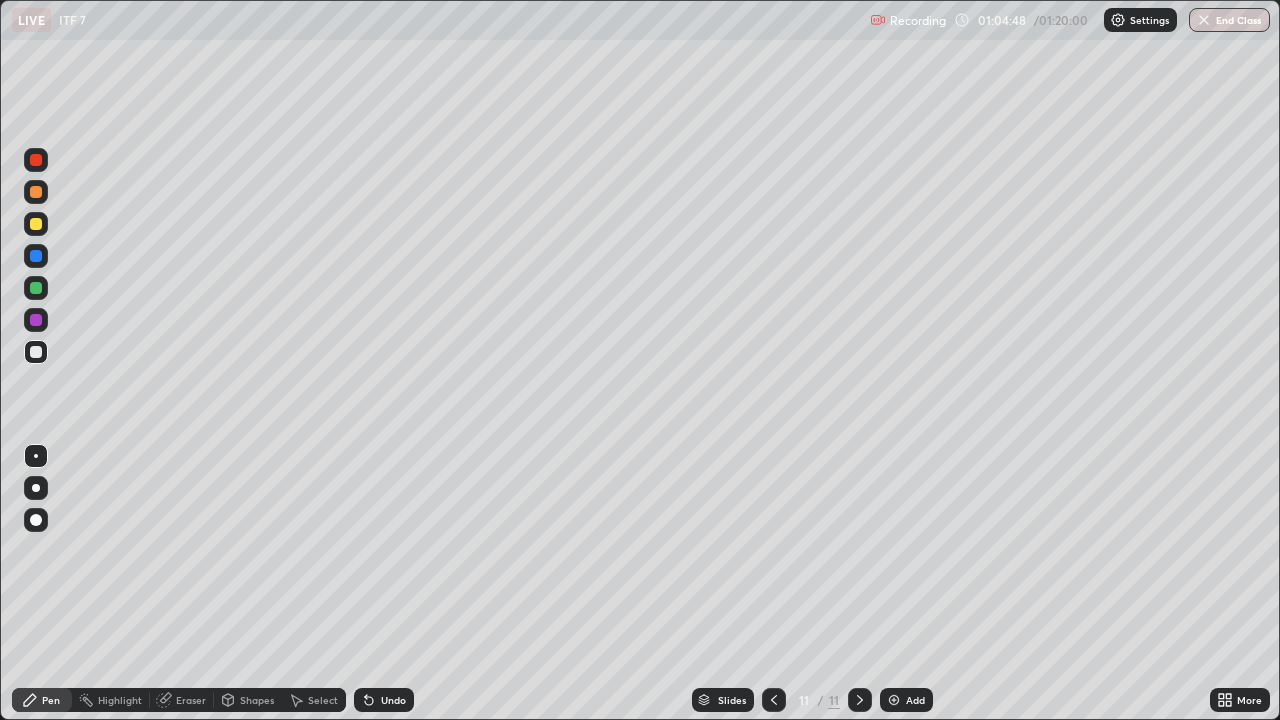 click at bounding box center (36, 224) 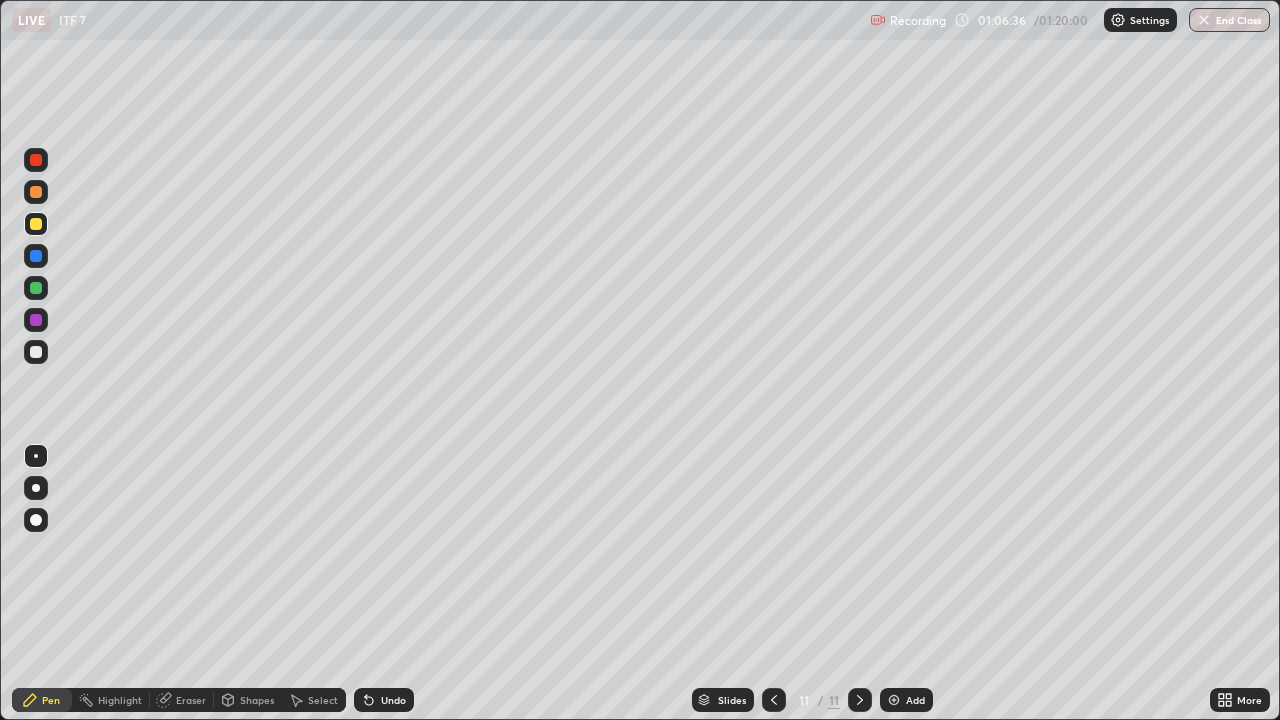 click at bounding box center [36, 352] 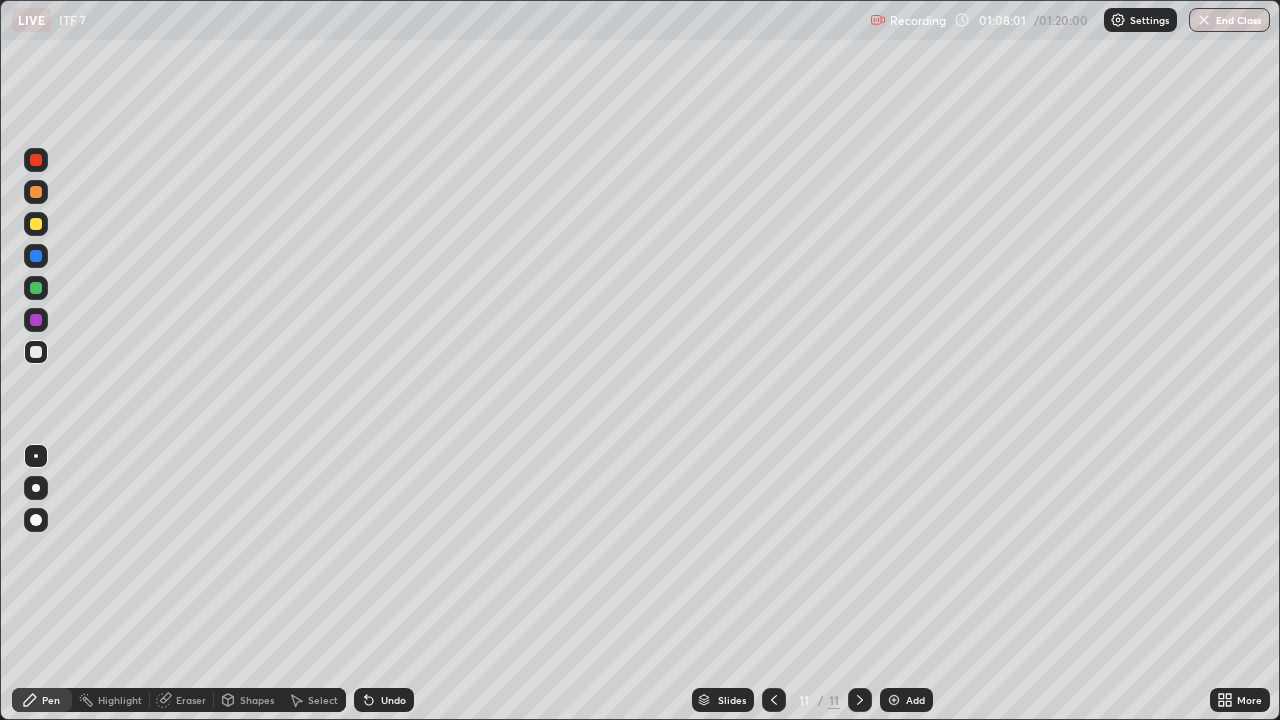 click on "Undo" at bounding box center (393, 700) 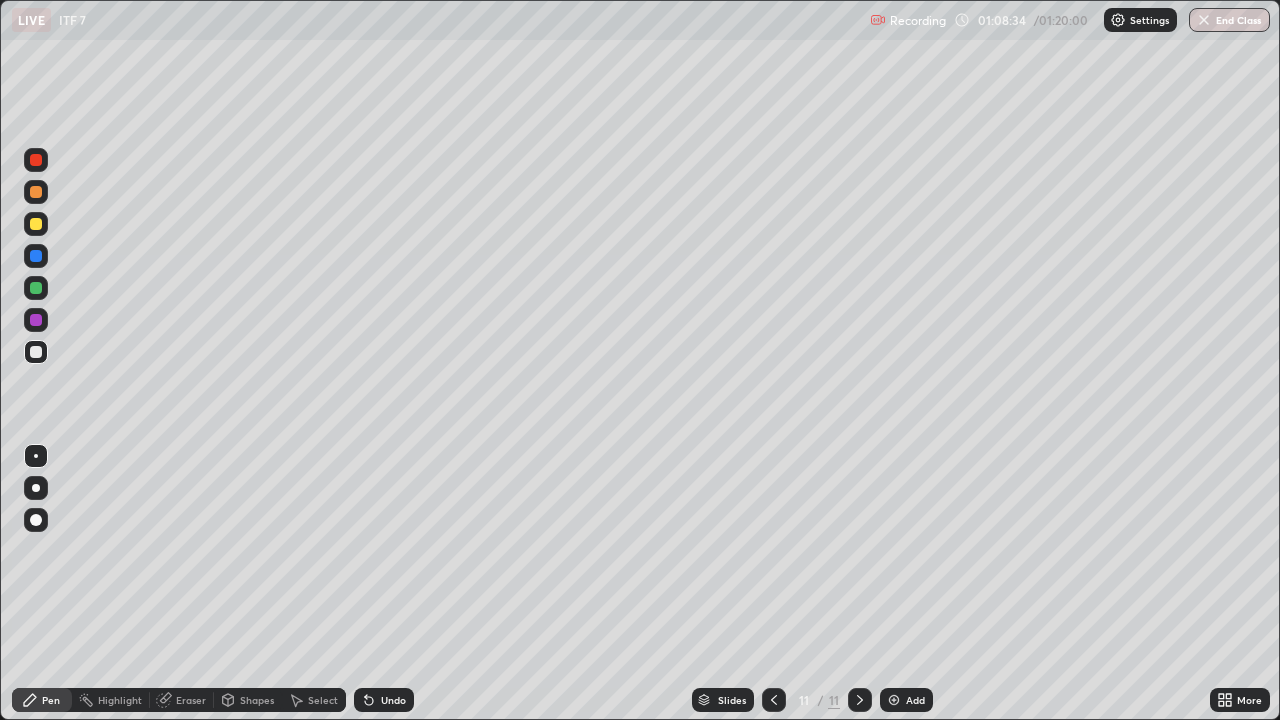 click on "Eraser" at bounding box center (182, 700) 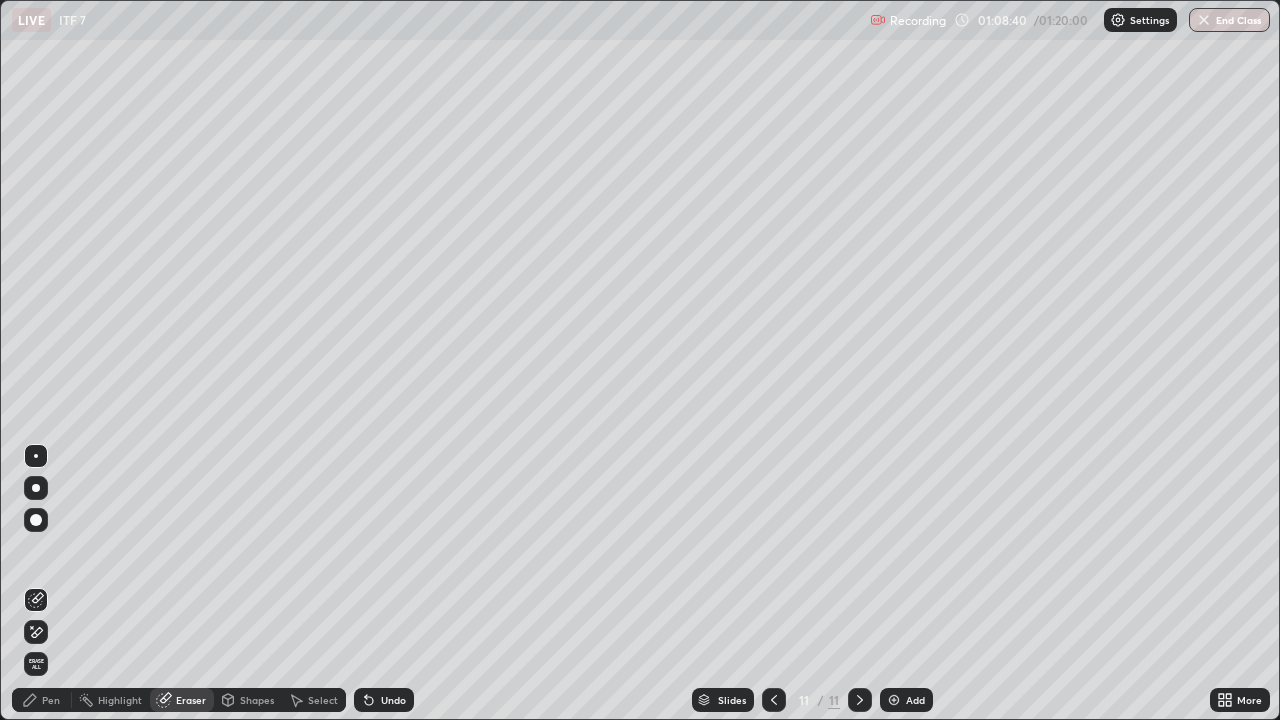 click on "Pen" at bounding box center [42, 700] 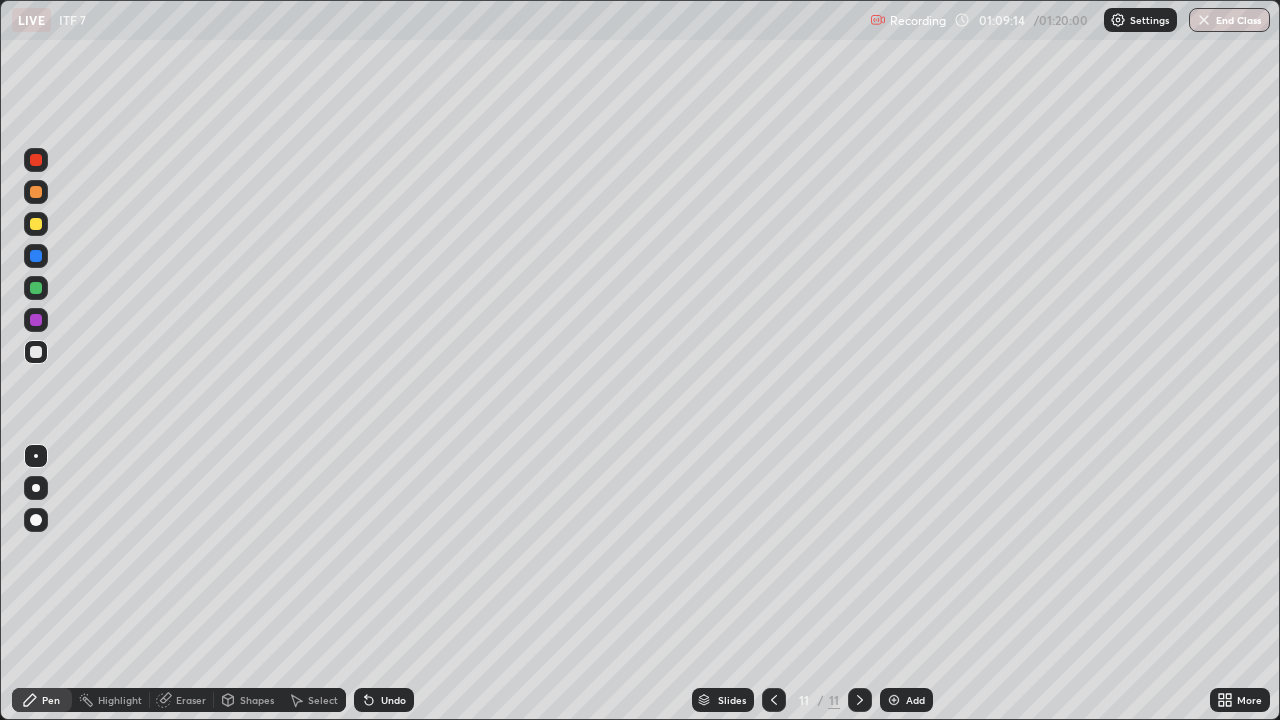 click at bounding box center (36, 224) 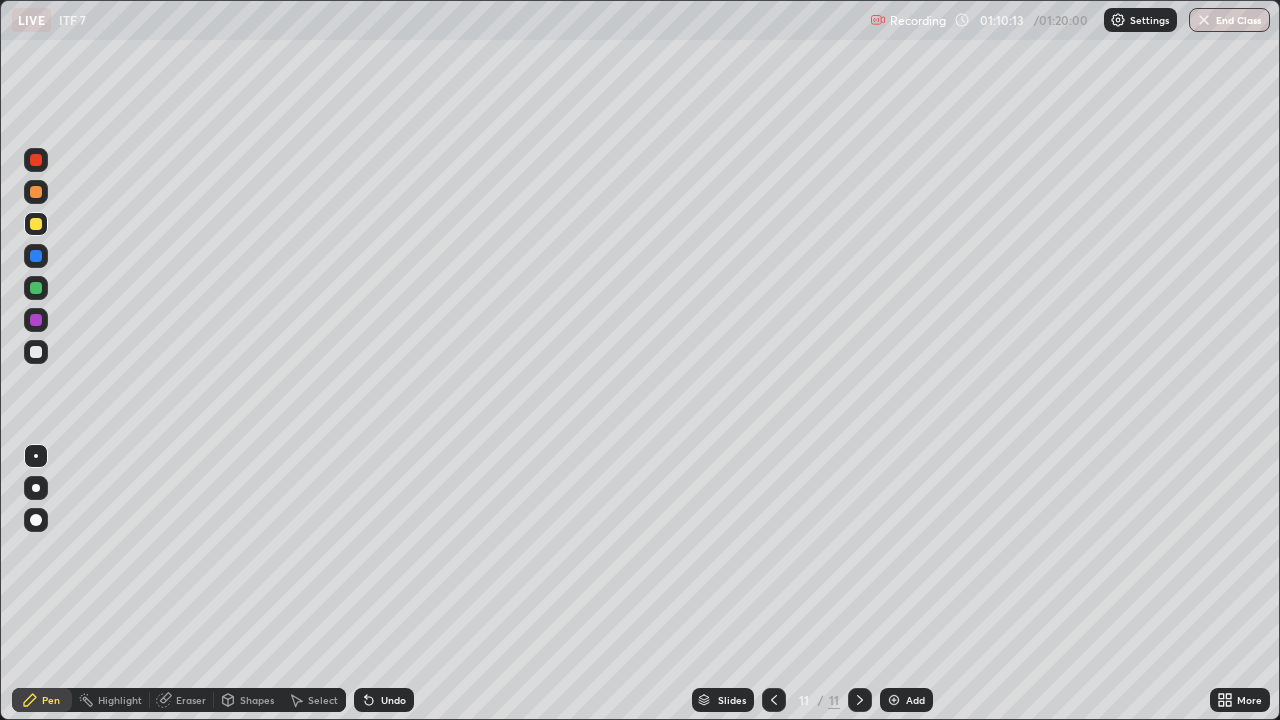 click at bounding box center (36, 352) 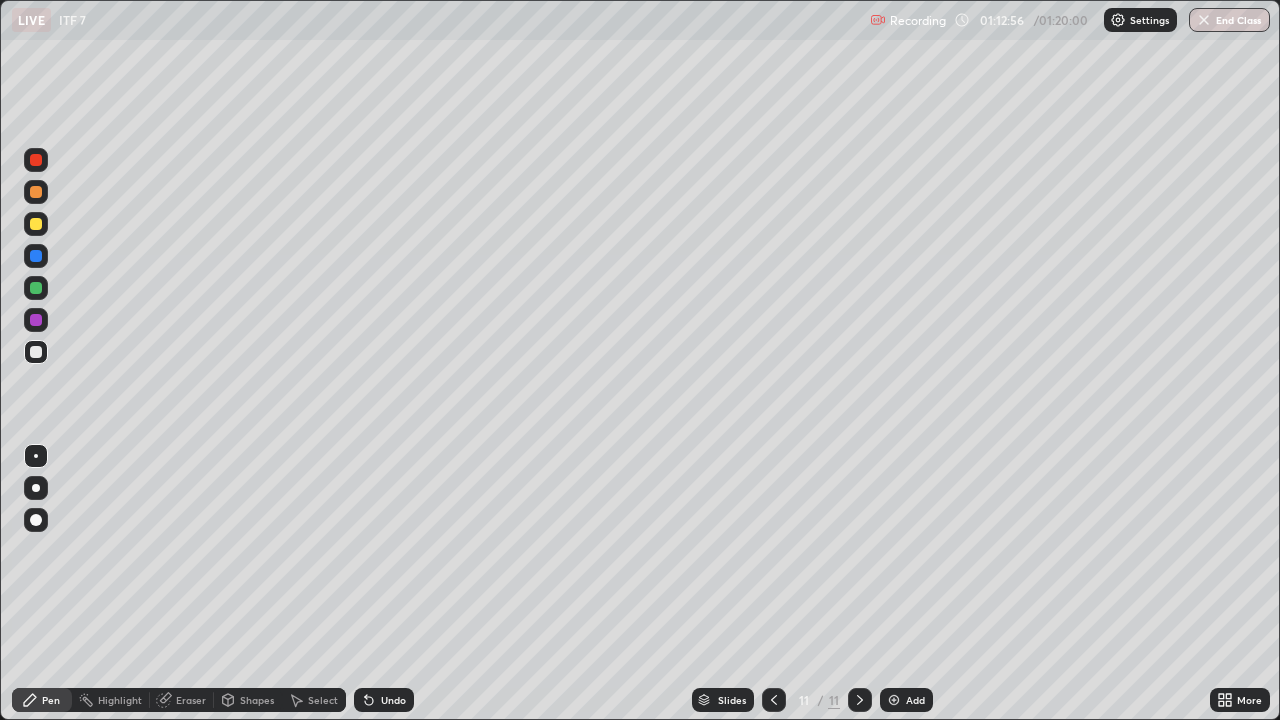 click at bounding box center (894, 700) 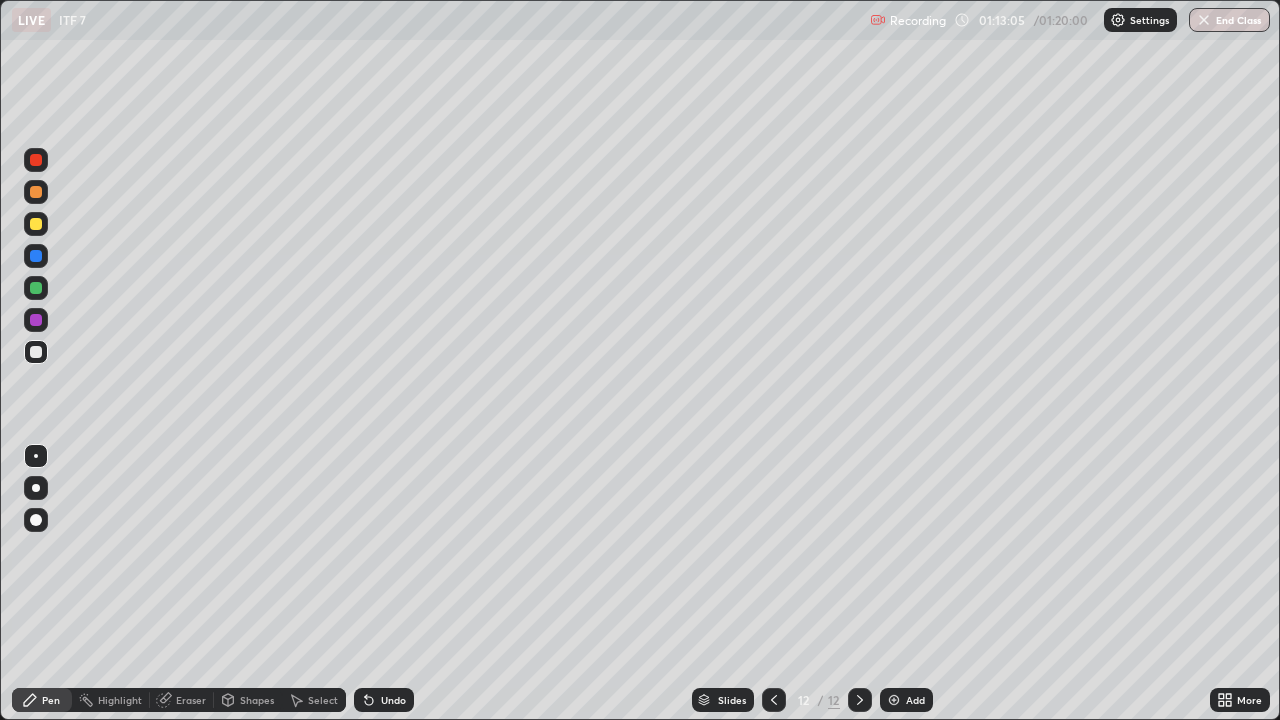 click at bounding box center [36, 224] 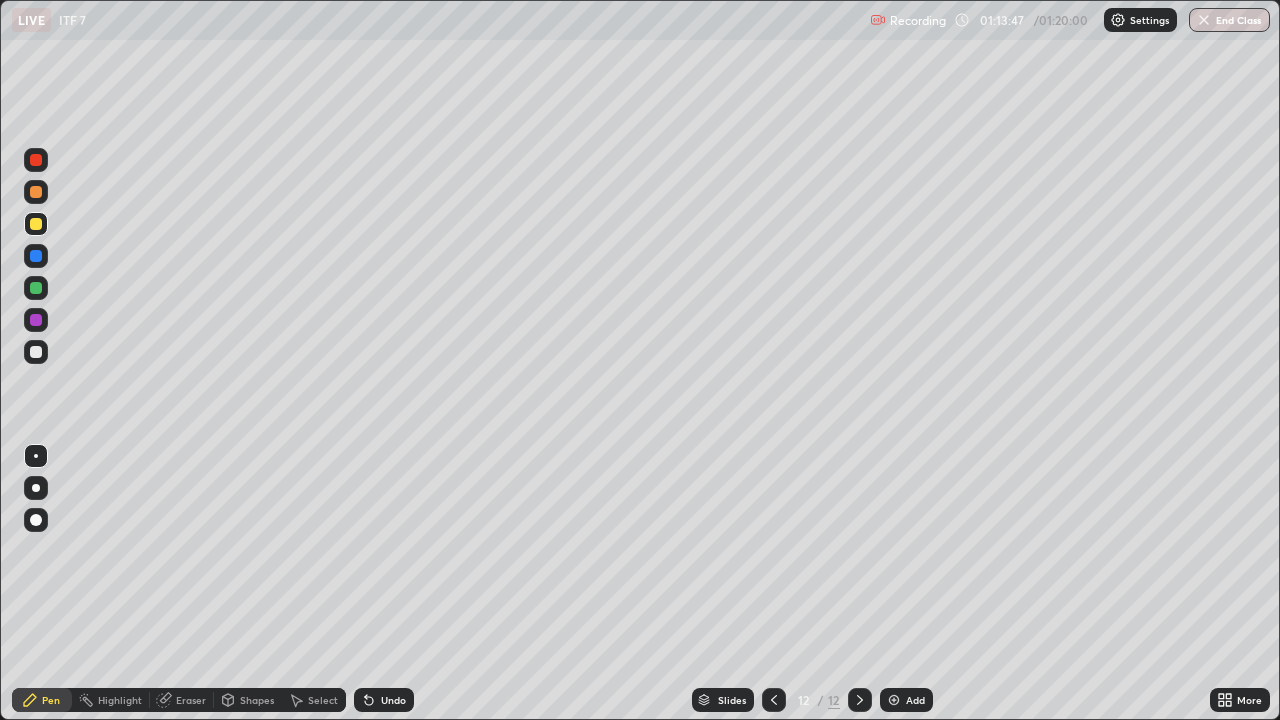 click on "Undo" at bounding box center [393, 700] 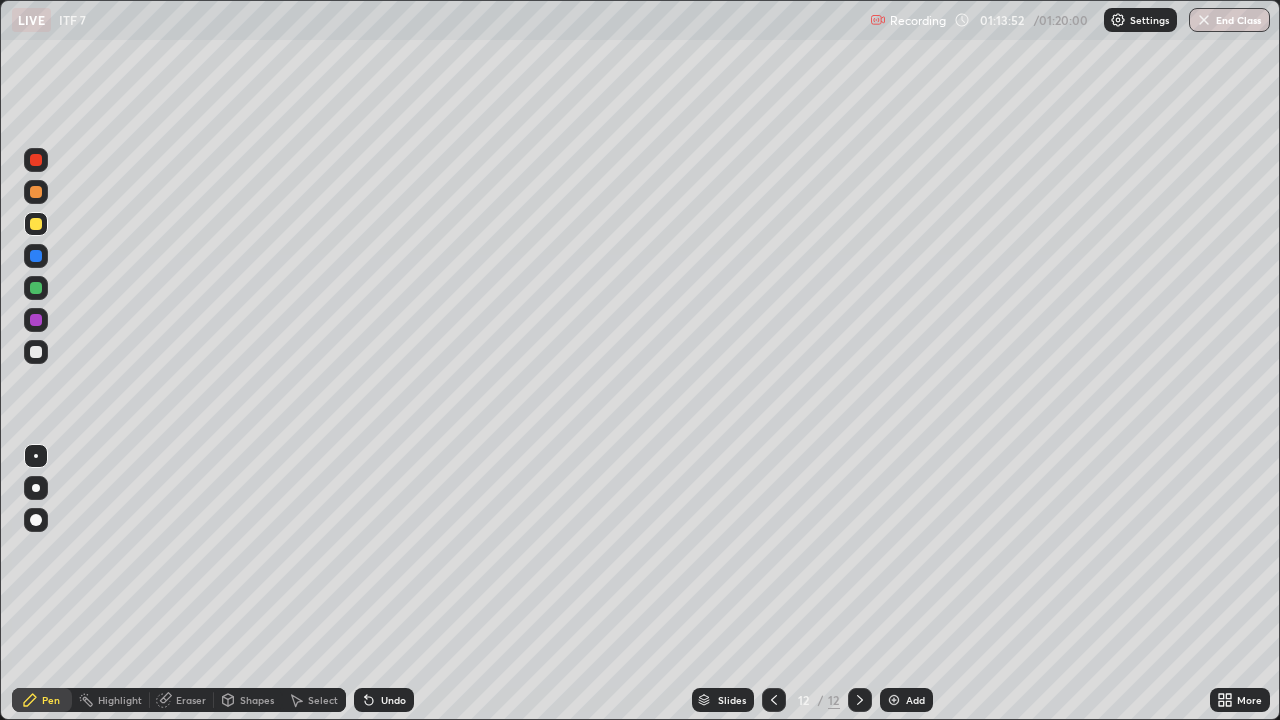 click at bounding box center (36, 288) 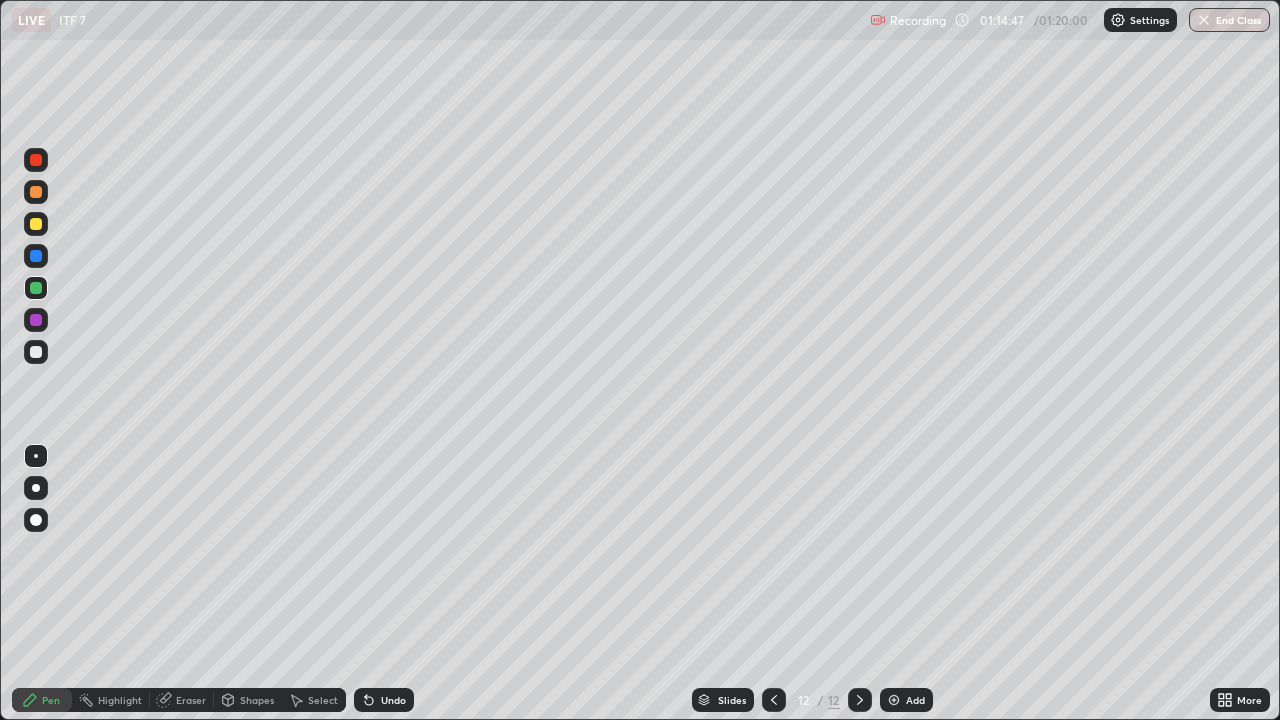click 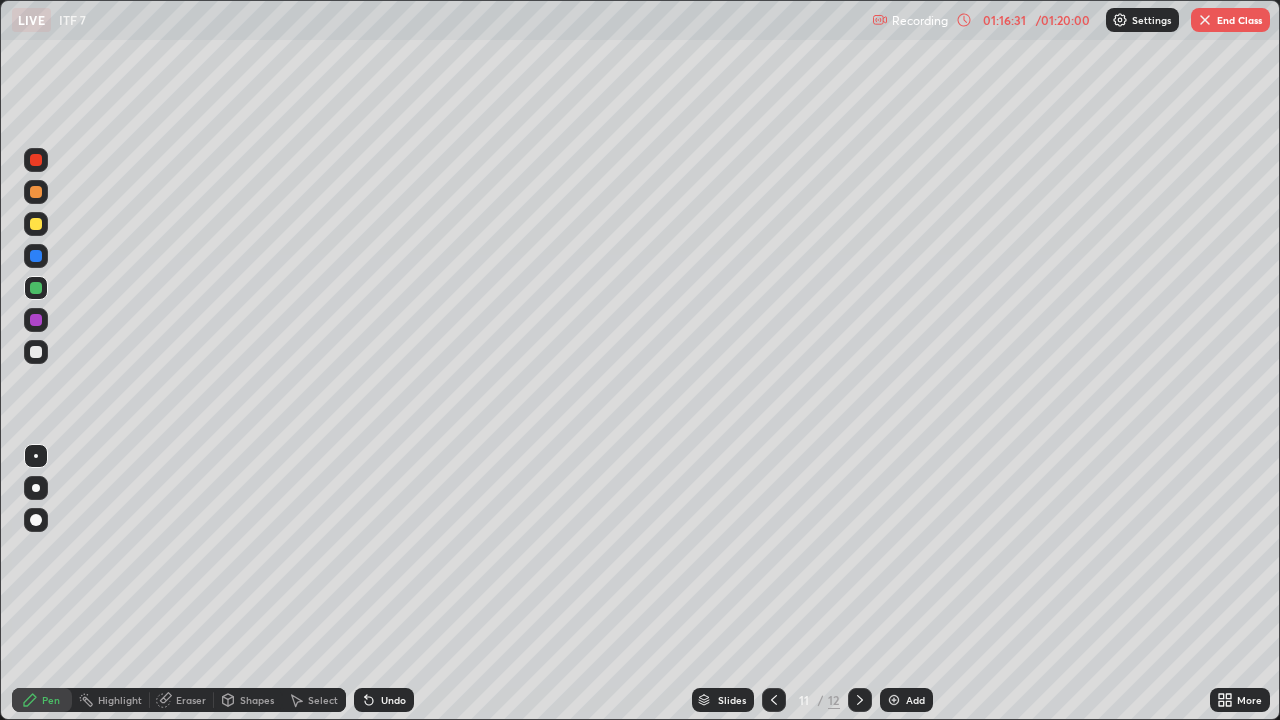 click on "End Class" at bounding box center (1230, 20) 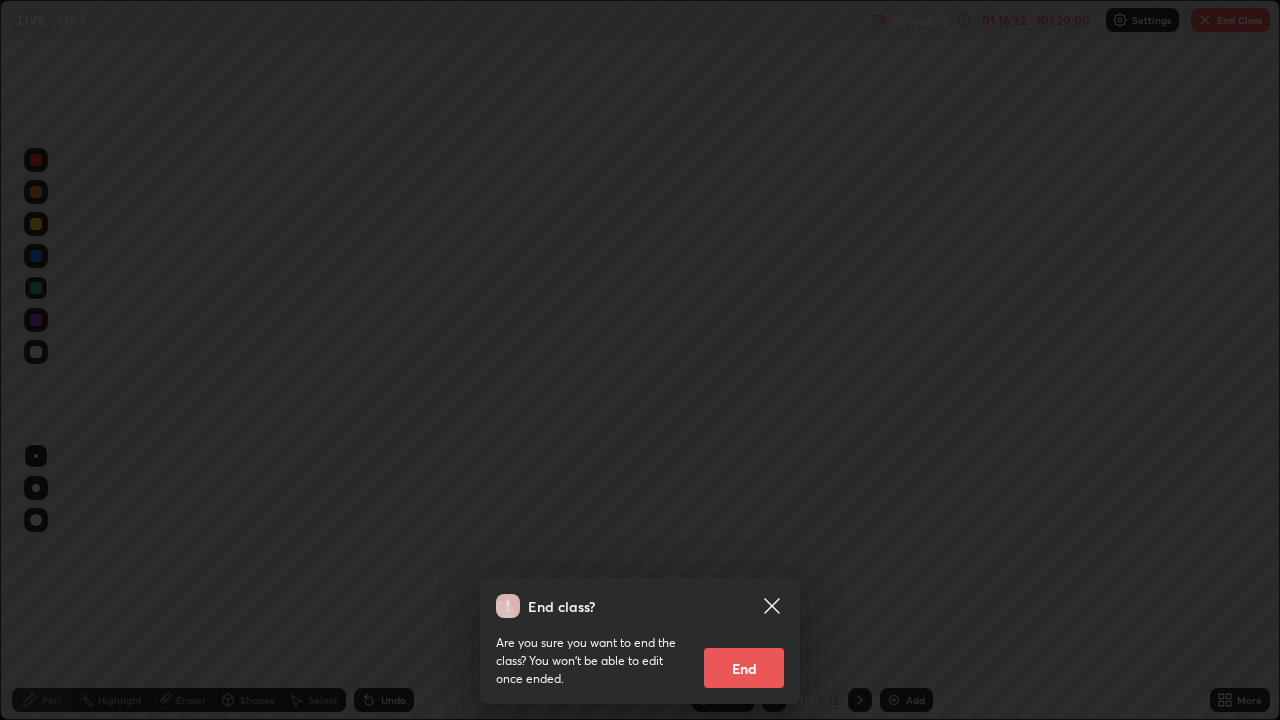 click on "End" at bounding box center (744, 668) 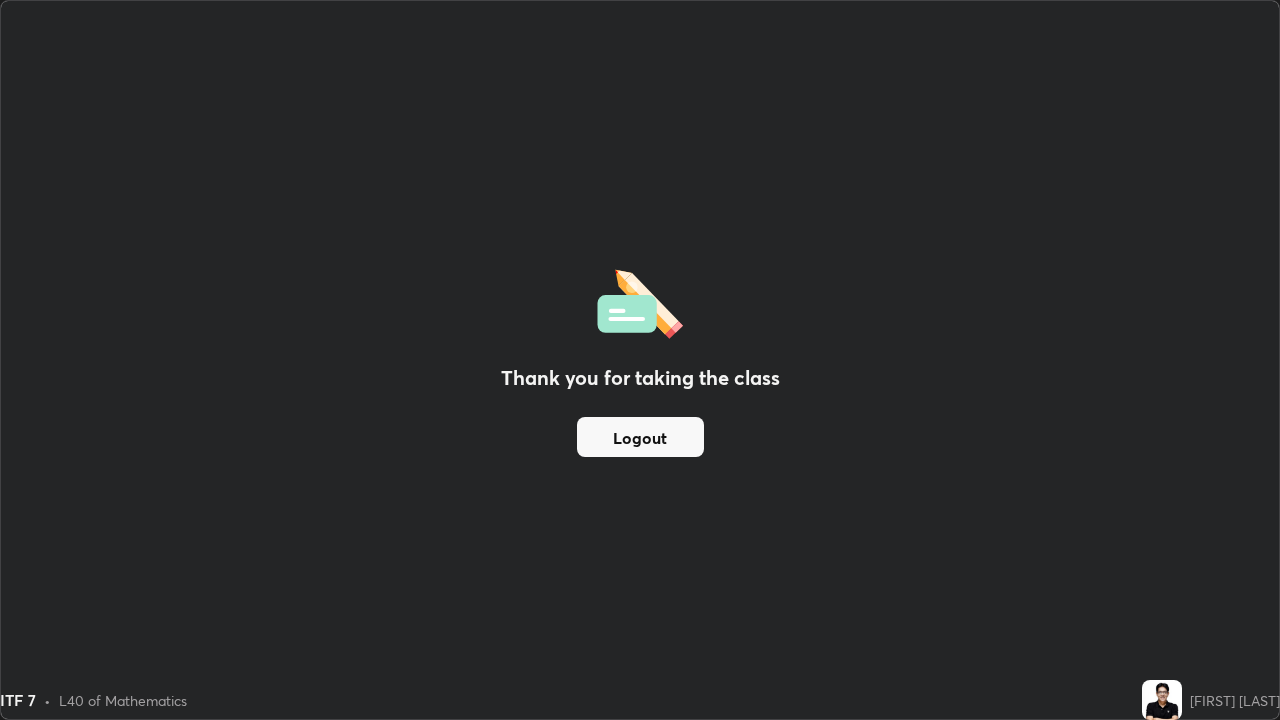 click on "Logout" at bounding box center (640, 437) 